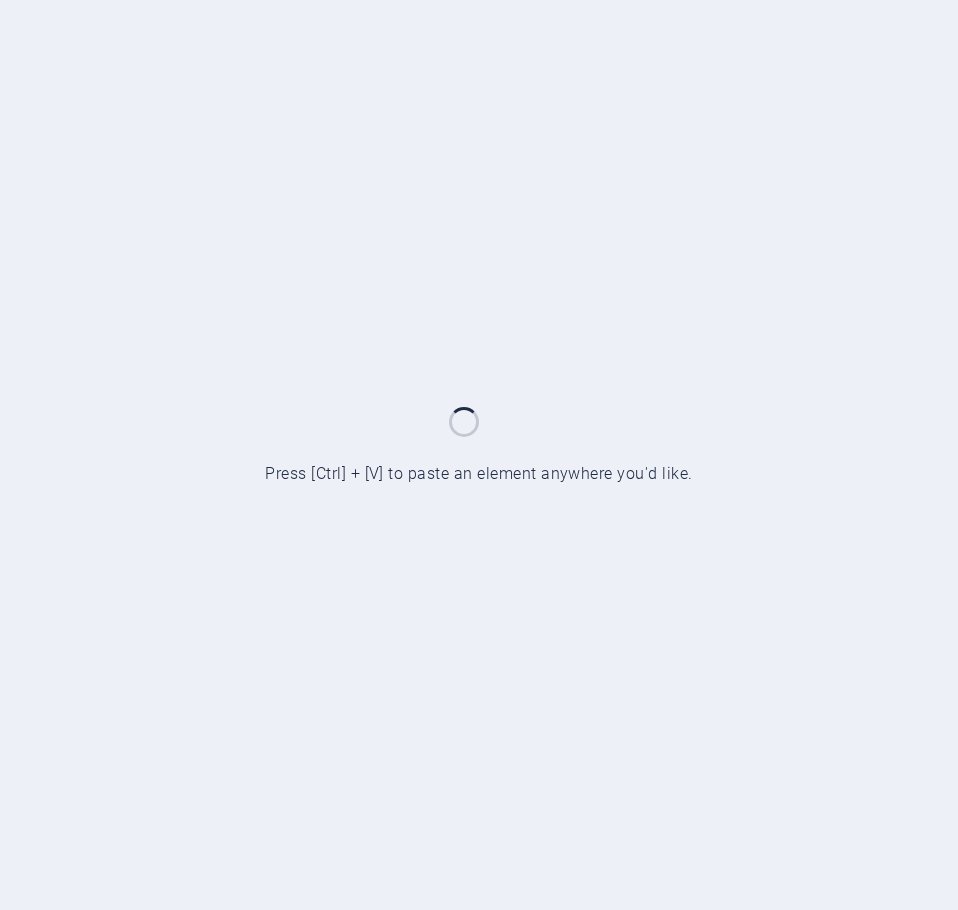 scroll, scrollTop: 0, scrollLeft: 0, axis: both 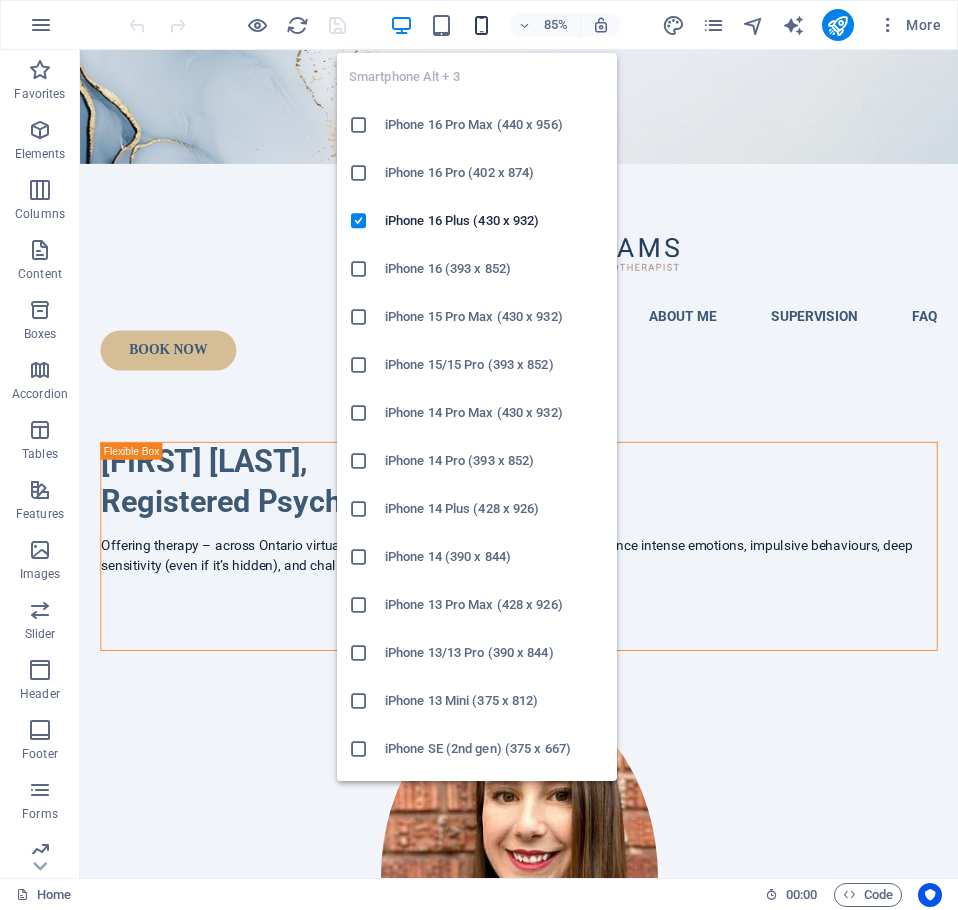 click at bounding box center (481, 25) 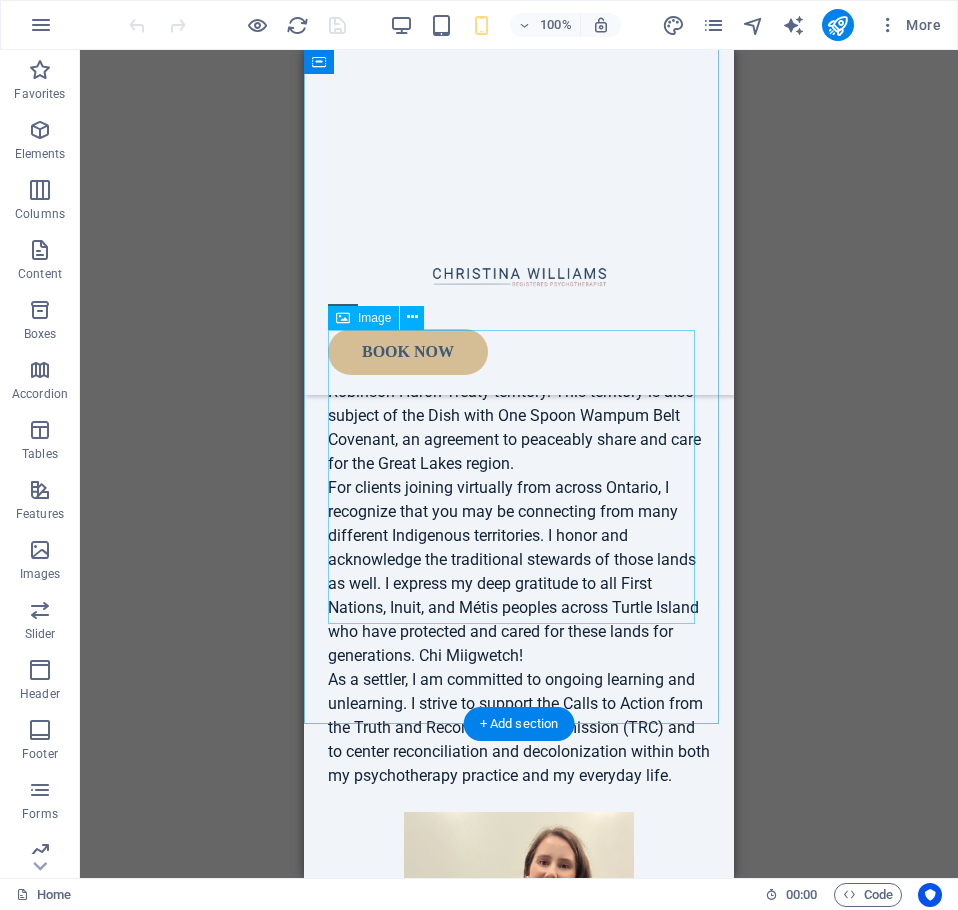 scroll, scrollTop: 6200, scrollLeft: 0, axis: vertical 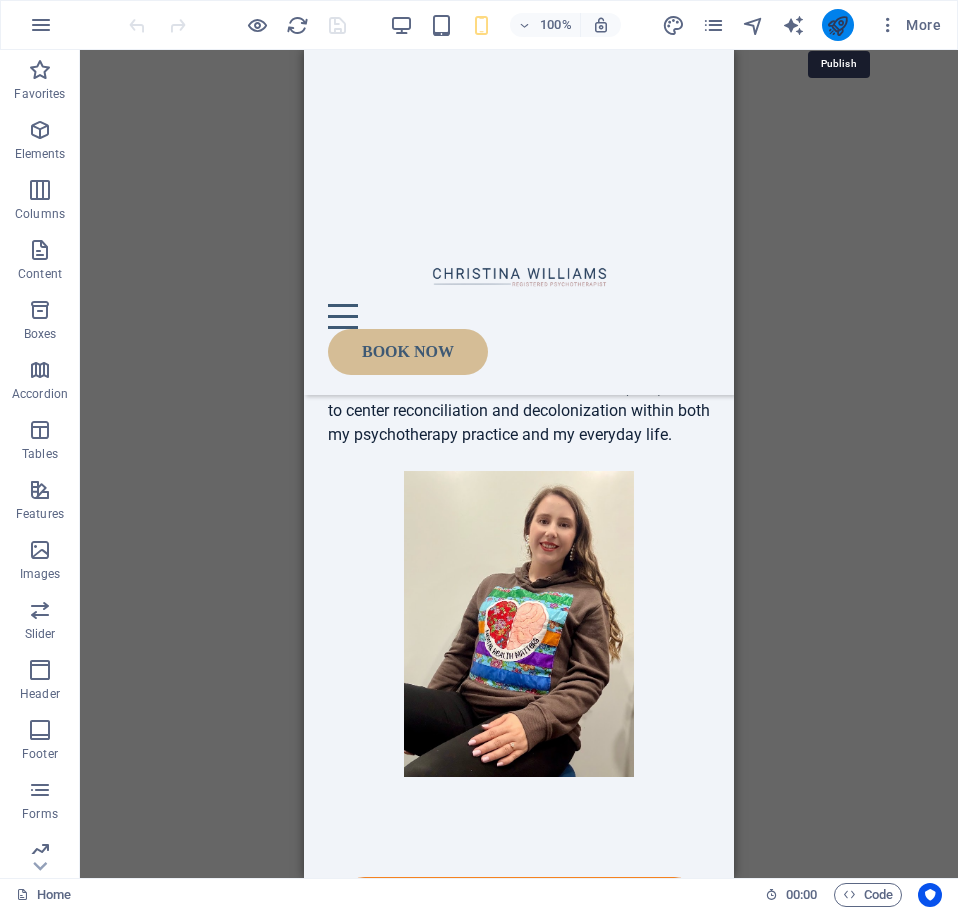 click at bounding box center [837, 25] 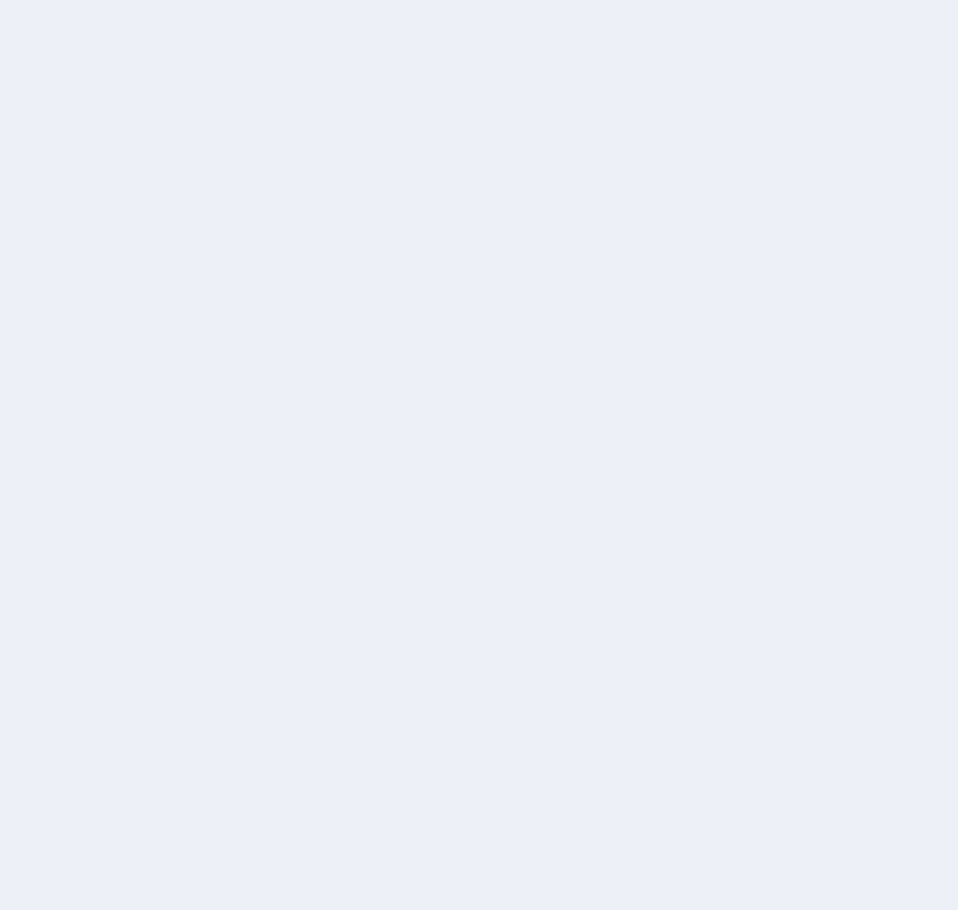 scroll, scrollTop: 0, scrollLeft: 0, axis: both 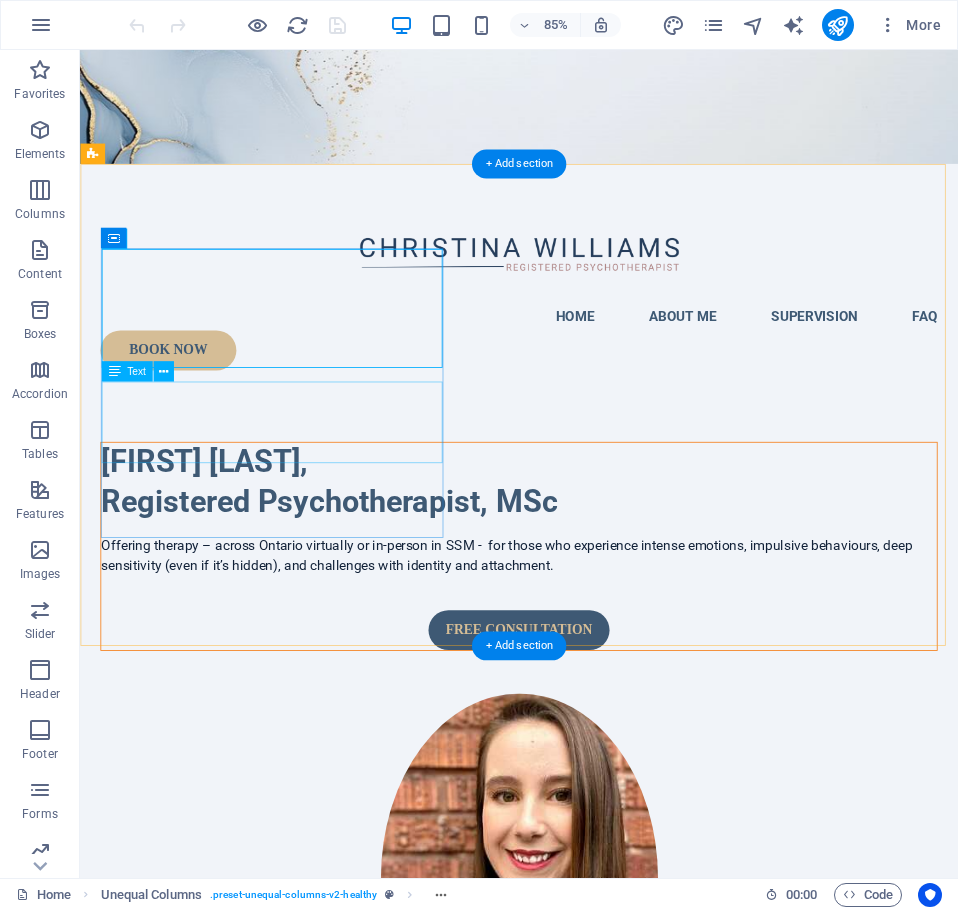 click on "Offering therapy – across Ontario virtually or in-person in SSM -  for those who experience intense emotions, impulsive behaviours, deep sensitivity (even if it’s hidden), and challenges with identity and attachment." at bounding box center [596, 645] 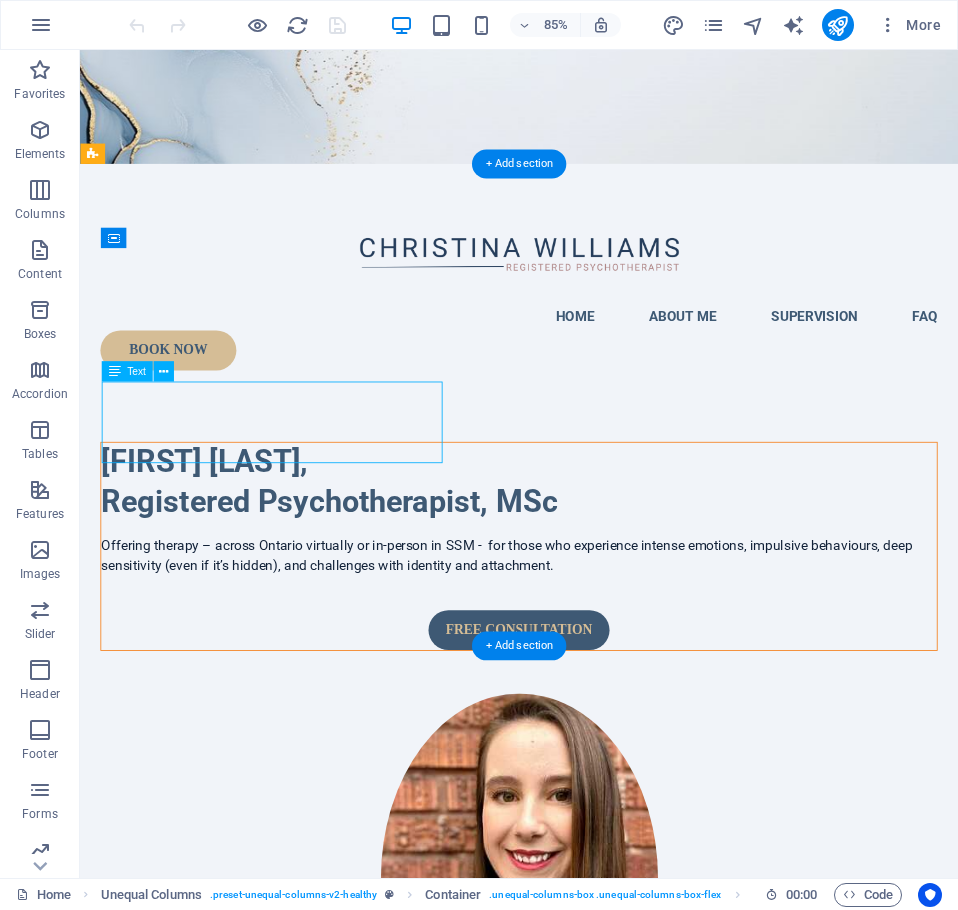 click on "Offering therapy – across Ontario virtually or in-person in SSM -  for those who experience intense emotions, impulsive behaviours, deep sensitivity (even if it’s hidden), and challenges with identity and attachment." at bounding box center (596, 645) 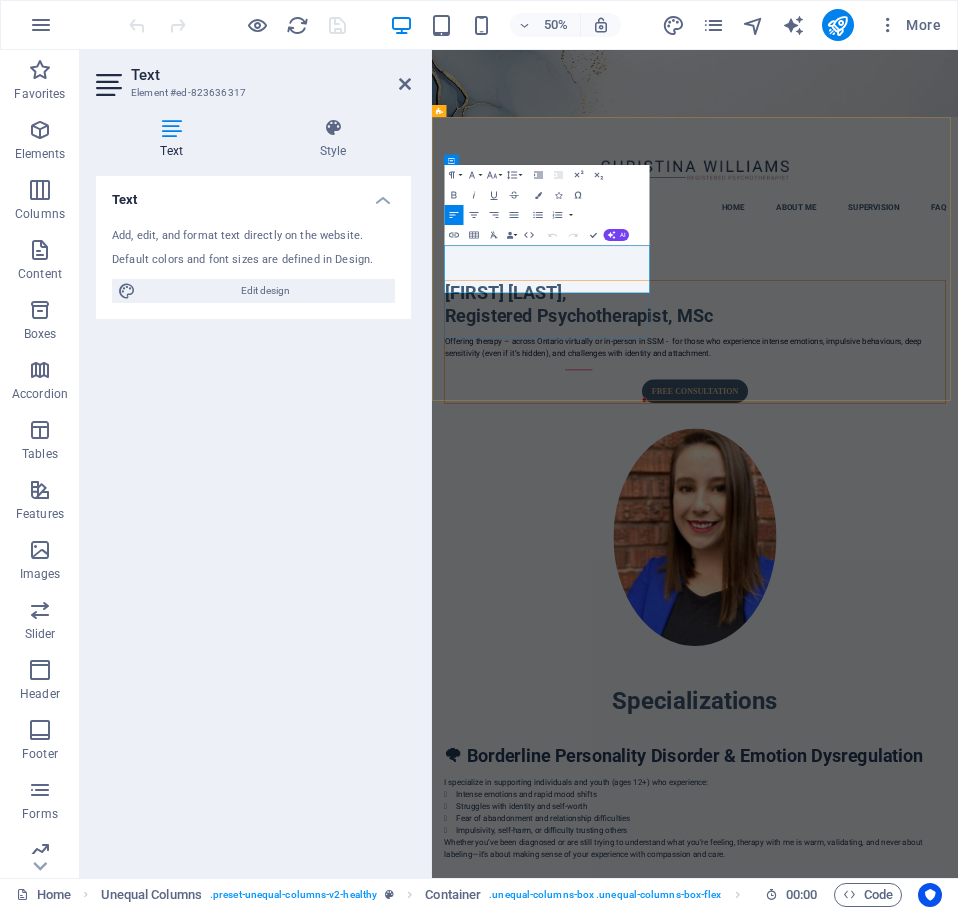 click on "Offering therapy – across Ontario virtually or in-person in SSM -  for those who experience intense emotions, impulsive behaviours, deep sensitivity (even if it’s hidden), and challenges with identity and attachment." at bounding box center [958, 645] 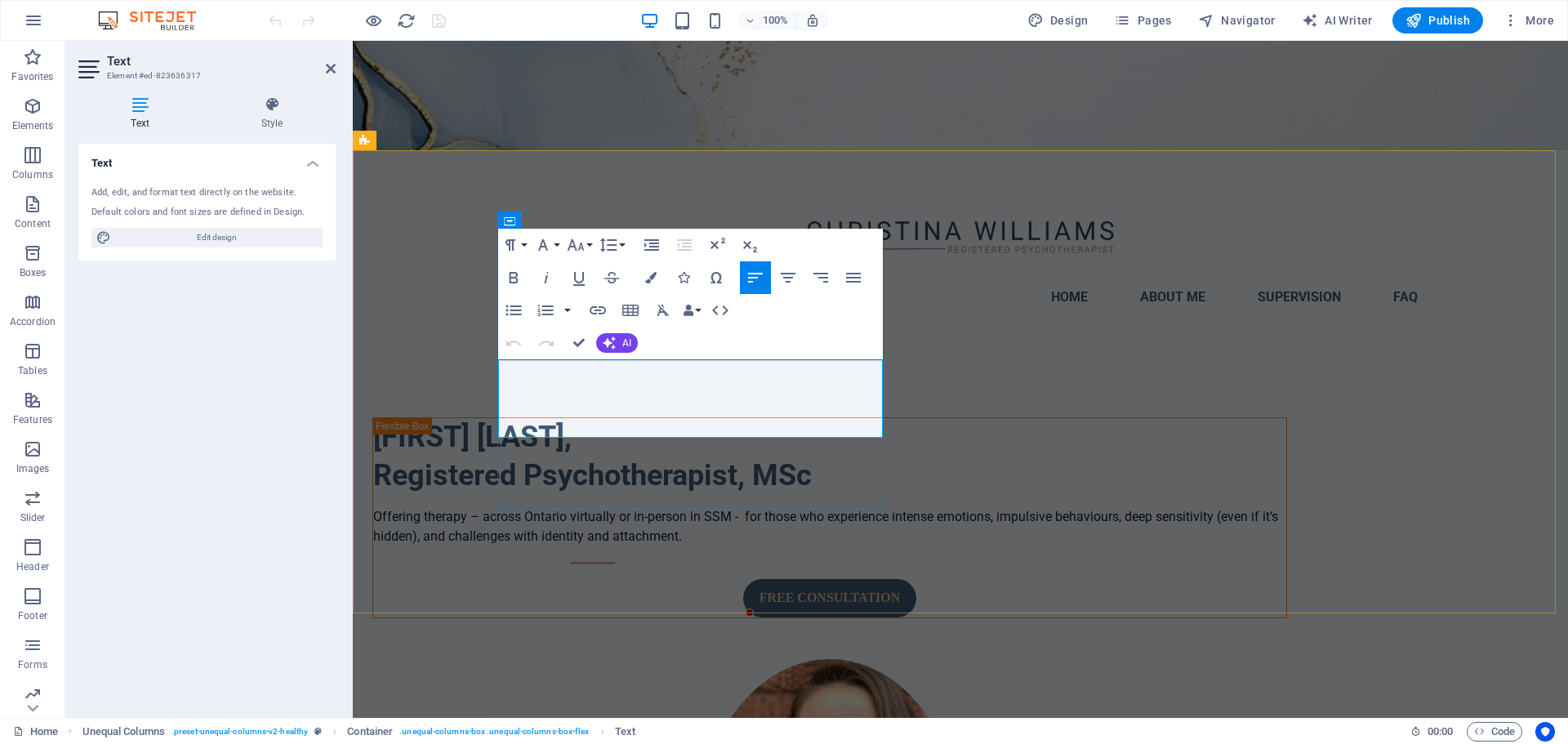 drag, startPoint x: 853, startPoint y: 367, endPoint x: 919, endPoint y: 353, distance: 67.46851 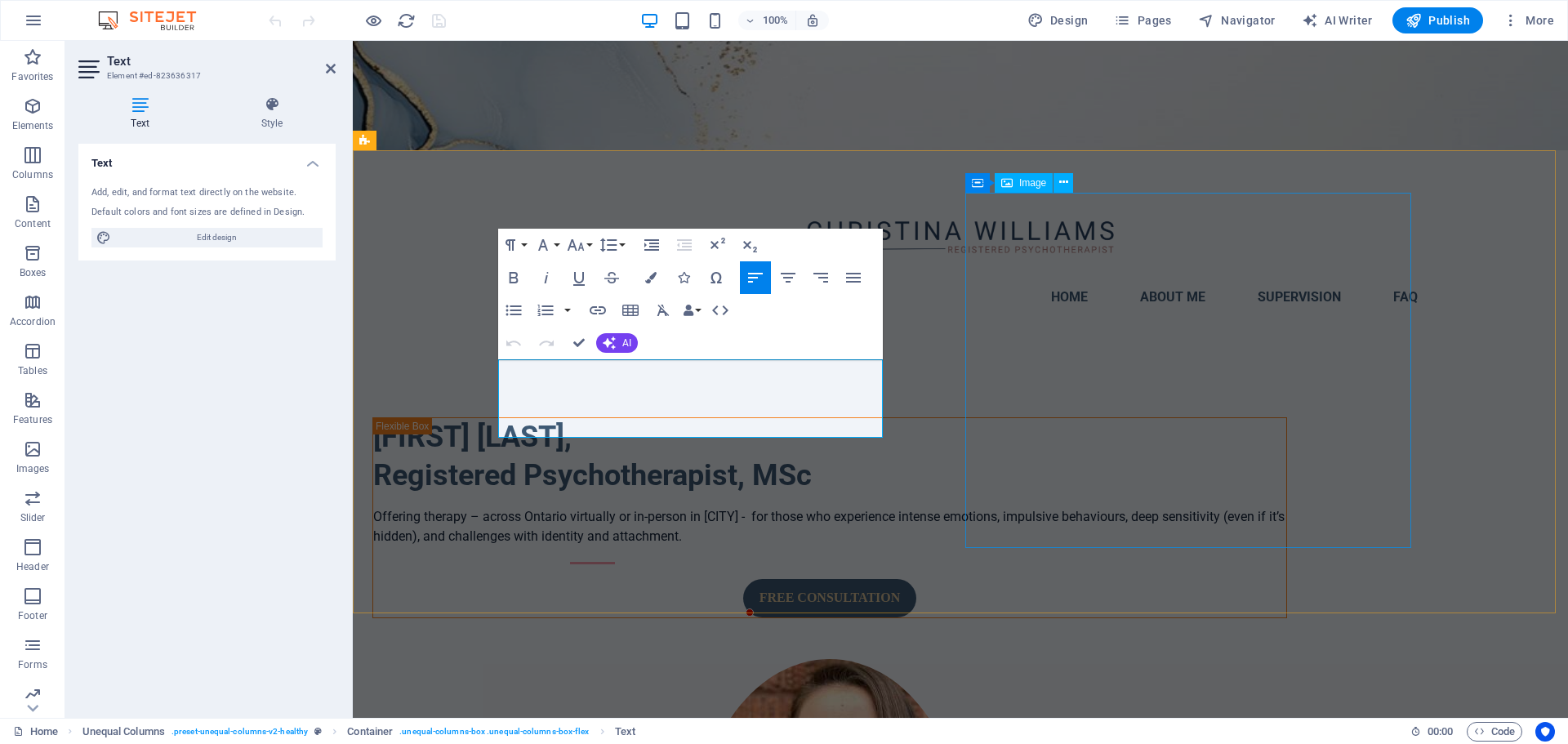 type 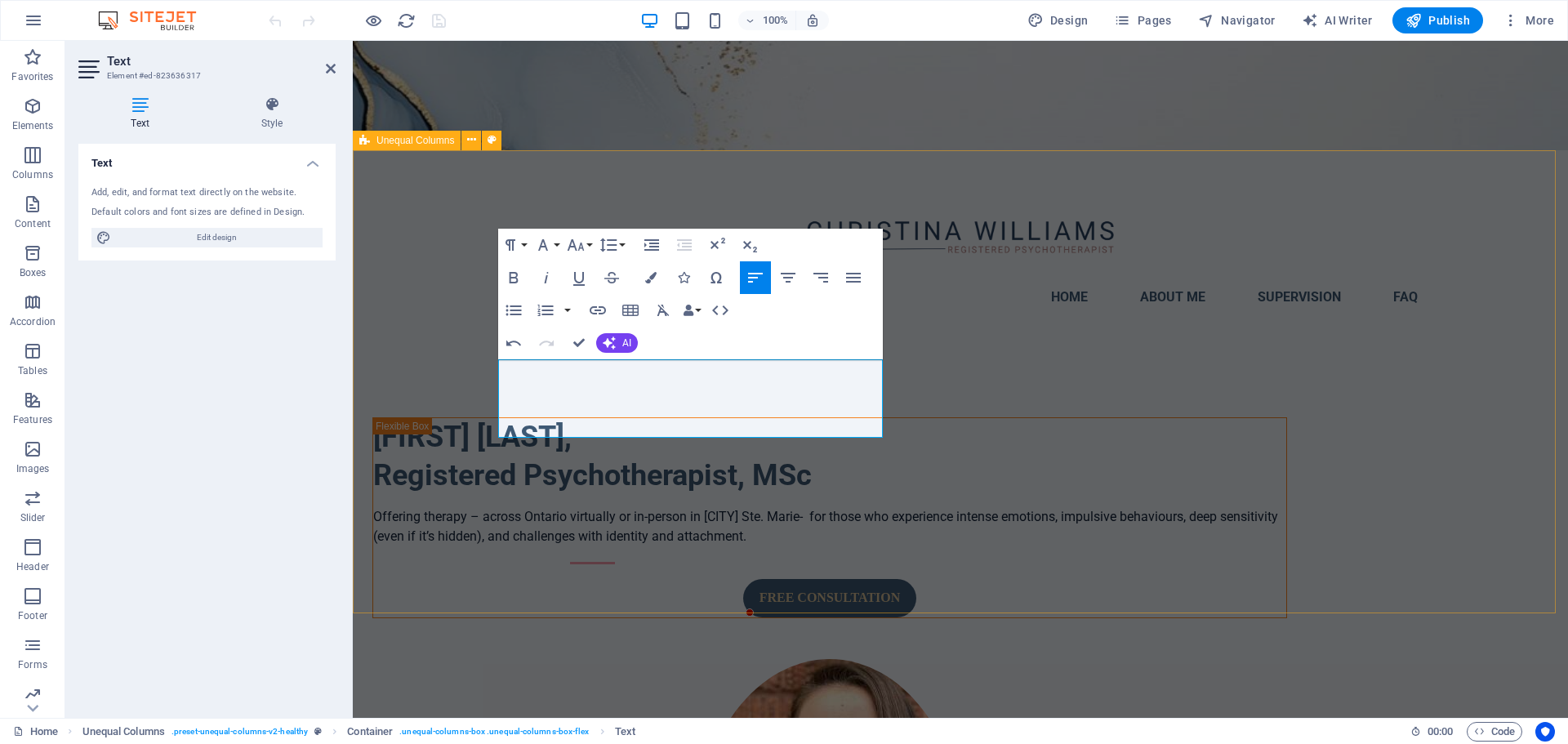 drag, startPoint x: 924, startPoint y: 325, endPoint x: 1210, endPoint y: 322, distance: 286.01573 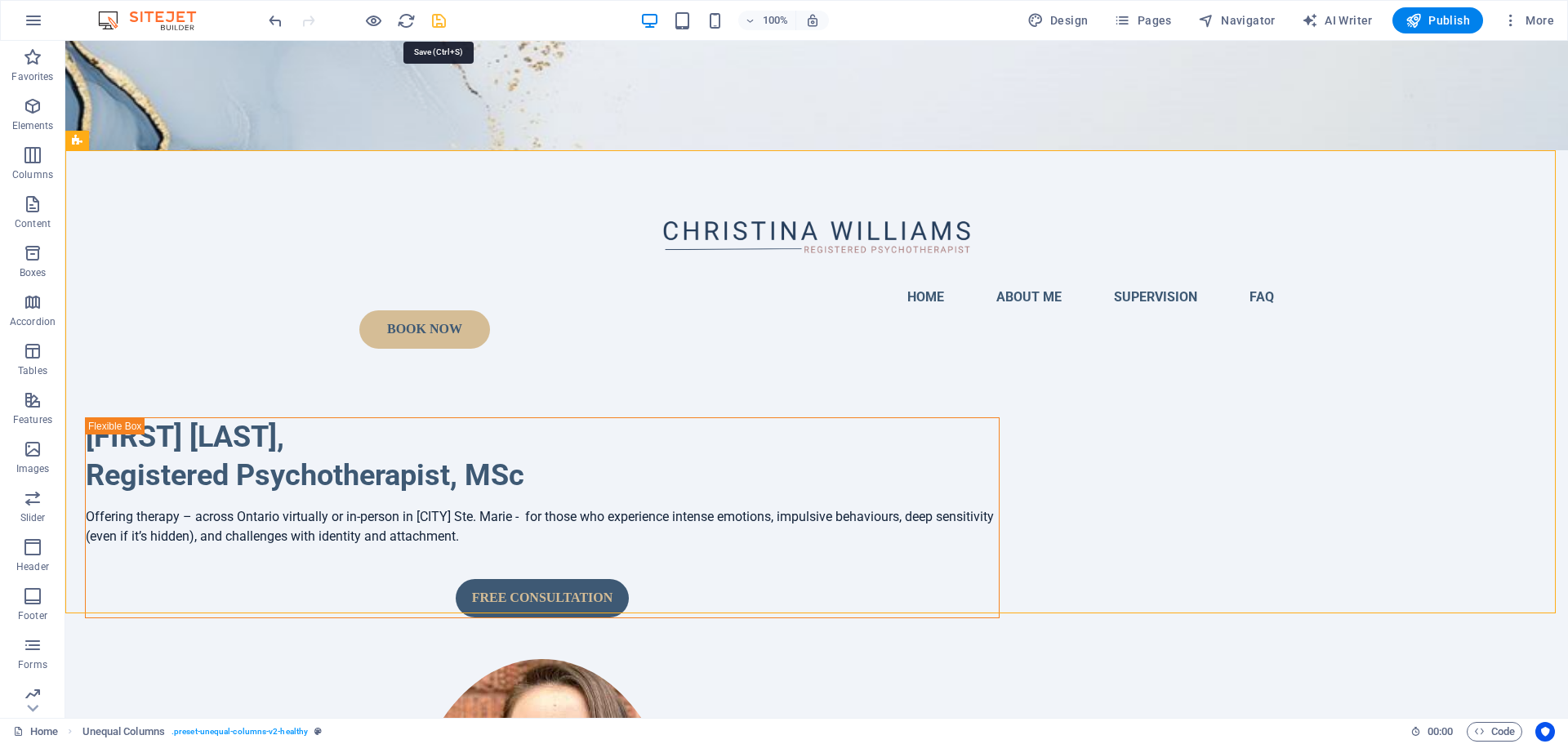 click at bounding box center (439, 20) 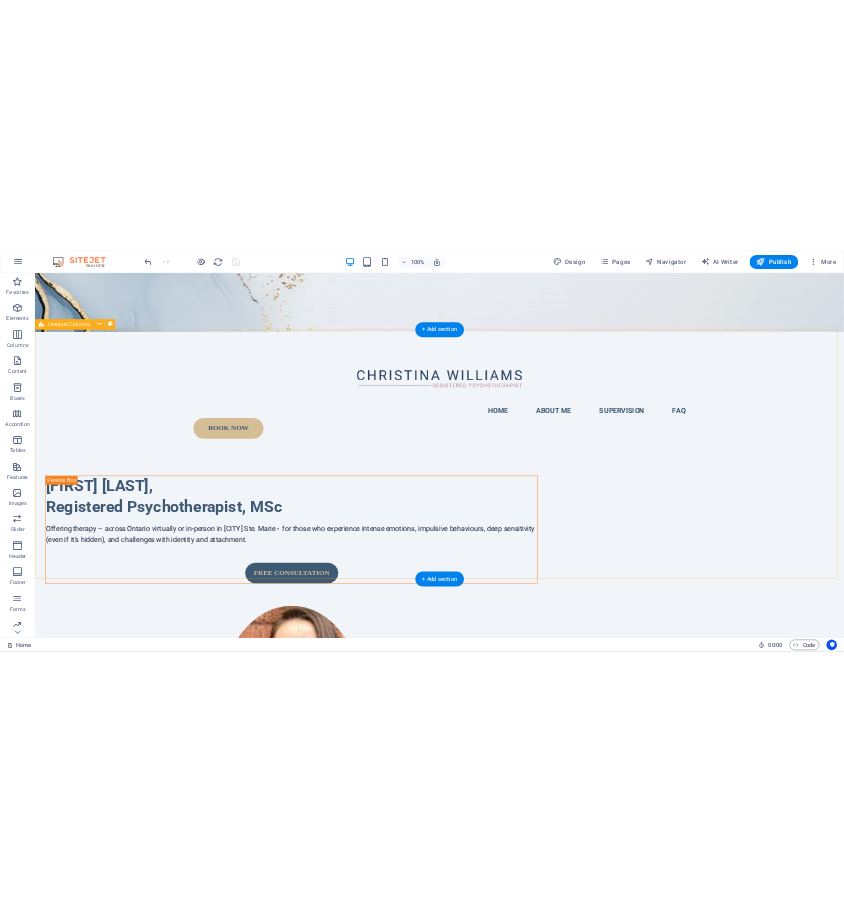 scroll, scrollTop: 0, scrollLeft: 0, axis: both 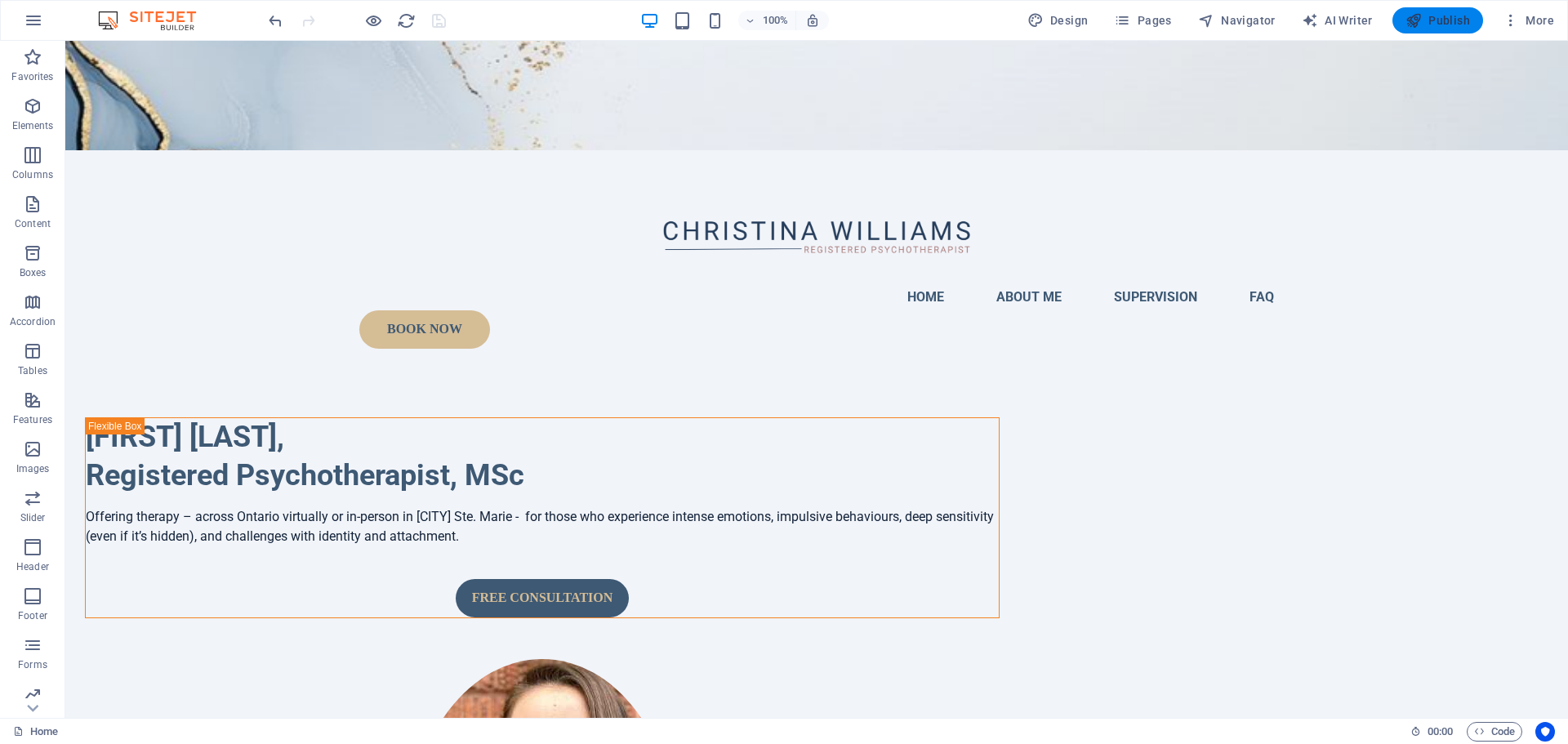 click on "Publish" at bounding box center (1437, 20) 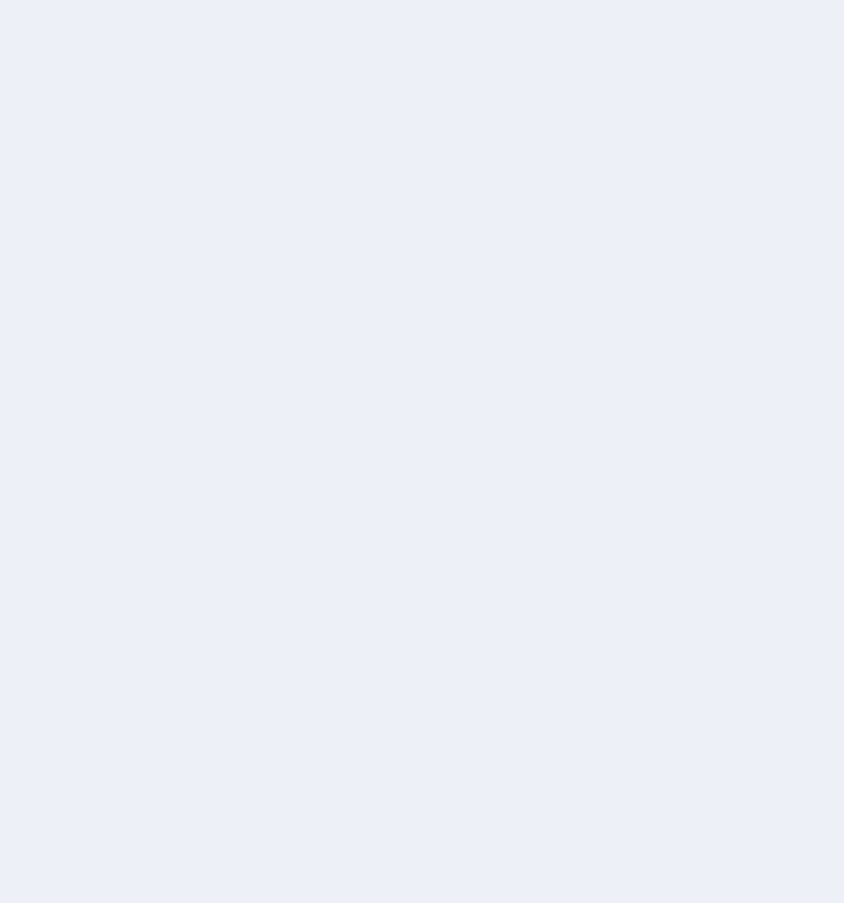 scroll, scrollTop: 0, scrollLeft: 0, axis: both 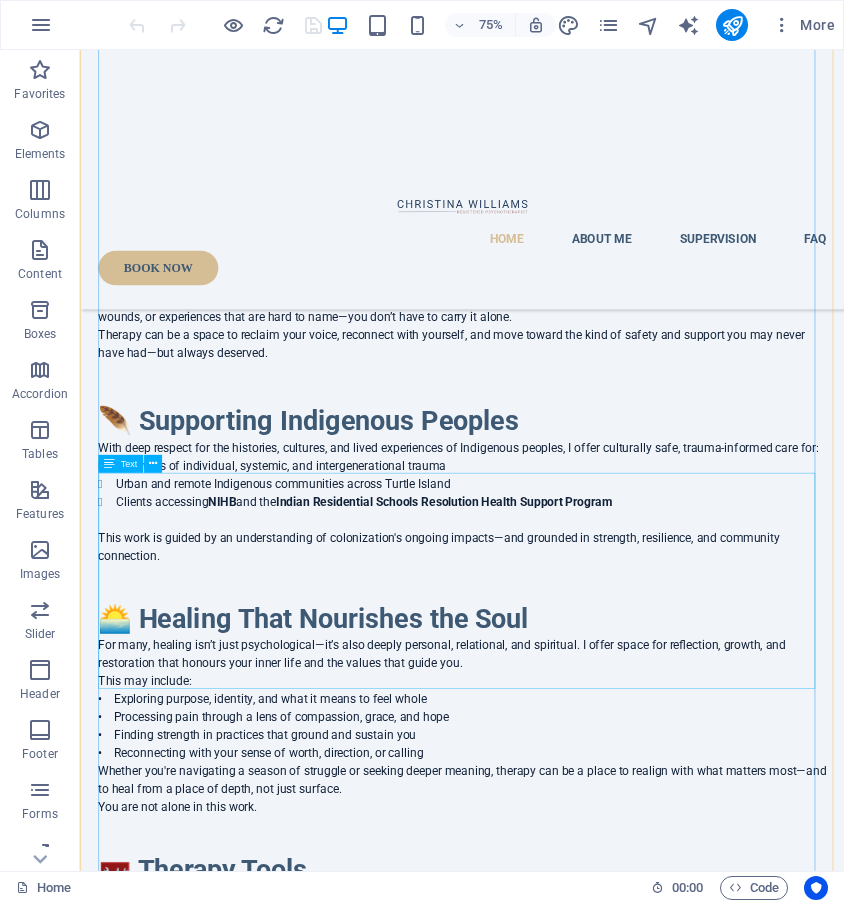 click on "For many, healing isn’t just psychological—it’s also deeply personal, relational, and spiritual. I offer space for reflection, growth, and restoration that honours your inner life and the values that guide you. This may include: •    Exploring purpose, identity, and what it means to feel whole •    Processing pain through a lens of compassion, grace, and hope •    Finding strength in practices that ground and sustain you •    Reconnecting with your sense of worth, direction, or calling Whether you're navigating a season of struggle or seeking deeper meaning, therapy can be a place to realign with what matters most—and to heal from a place of depth, not just surface. You are not alone in this work." at bounding box center [589, 976] 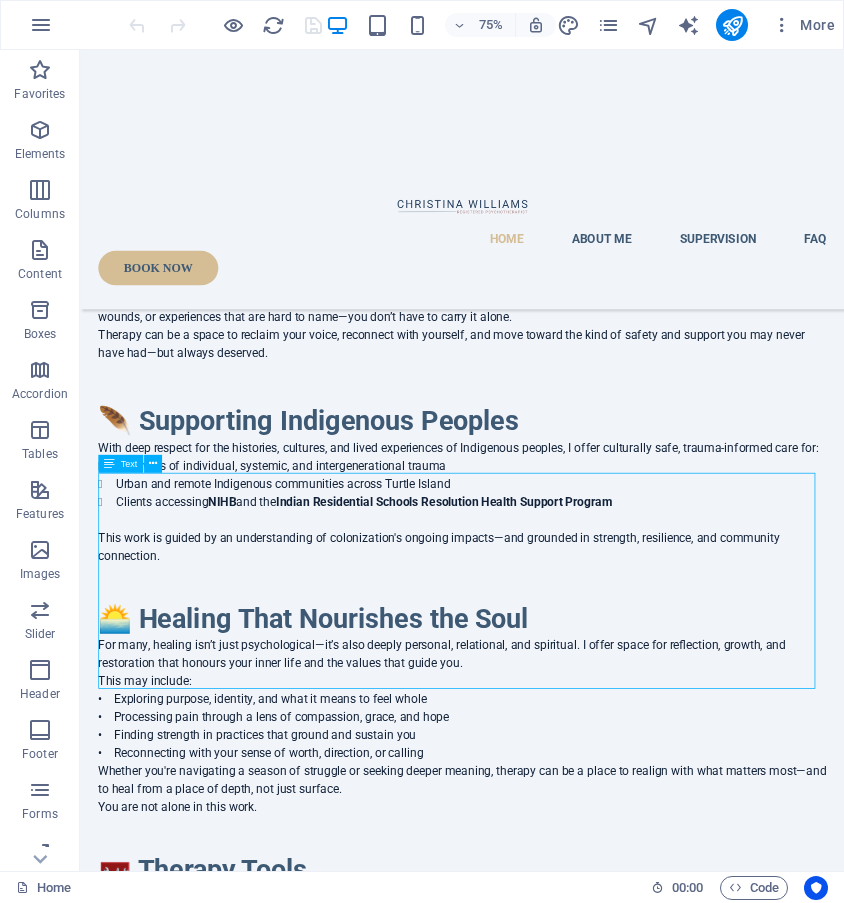 click on "For many, healing isn’t just psychological—it’s also deeply personal, relational, and spiritual. I offer space for reflection, growth, and restoration that honours your inner life and the values that guide you. This may include: •    Exploring purpose, identity, and what it means to feel whole •    Processing pain through a lens of compassion, grace, and hope •    Finding strength in practices that ground and sustain you •    Reconnecting with your sense of worth, direction, or calling Whether you're navigating a season of struggle or seeking deeper meaning, therapy can be a place to realign with what matters most—and to heal from a place of depth, not just surface. You are not alone in this work." at bounding box center [589, 976] 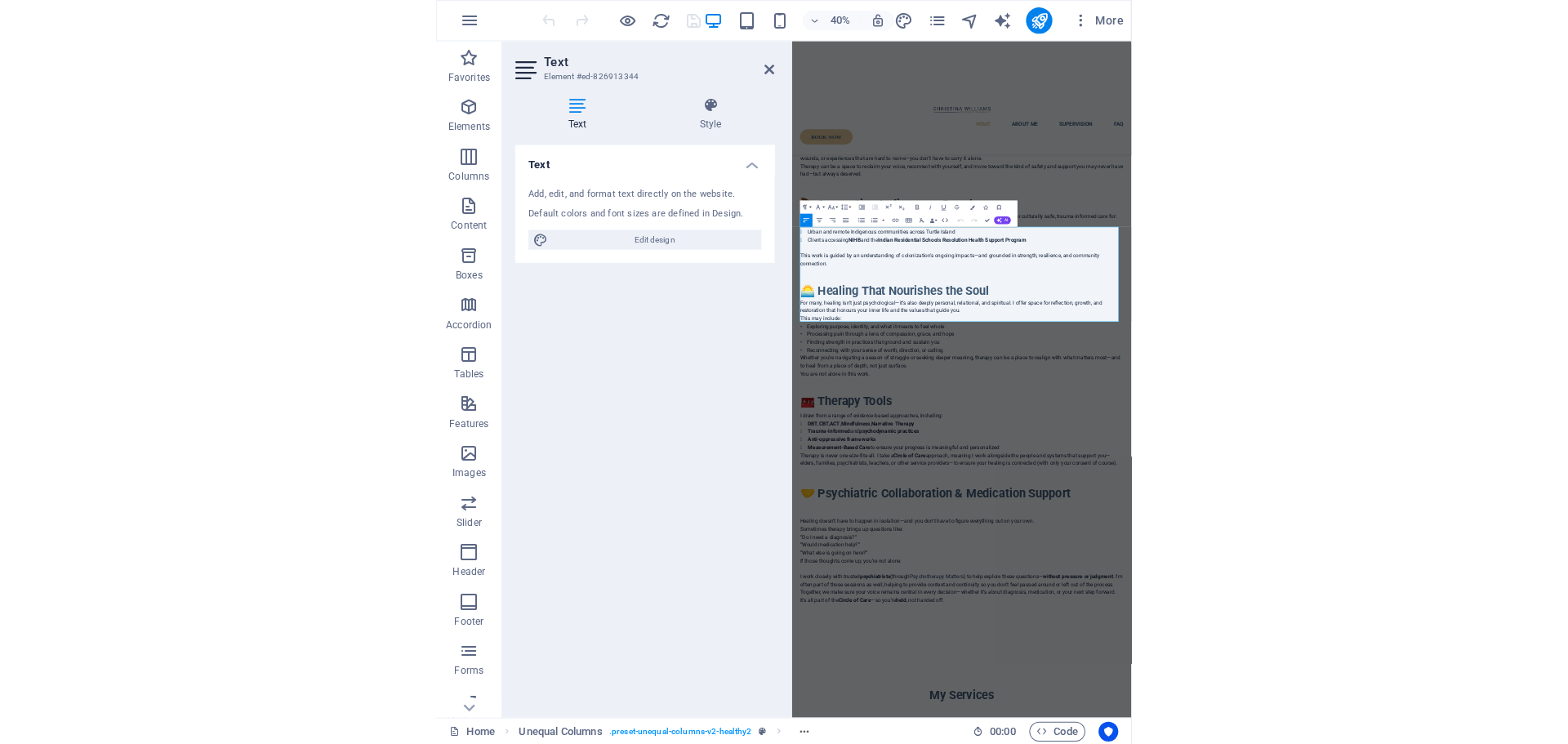 scroll, scrollTop: 942, scrollLeft: 0, axis: vertical 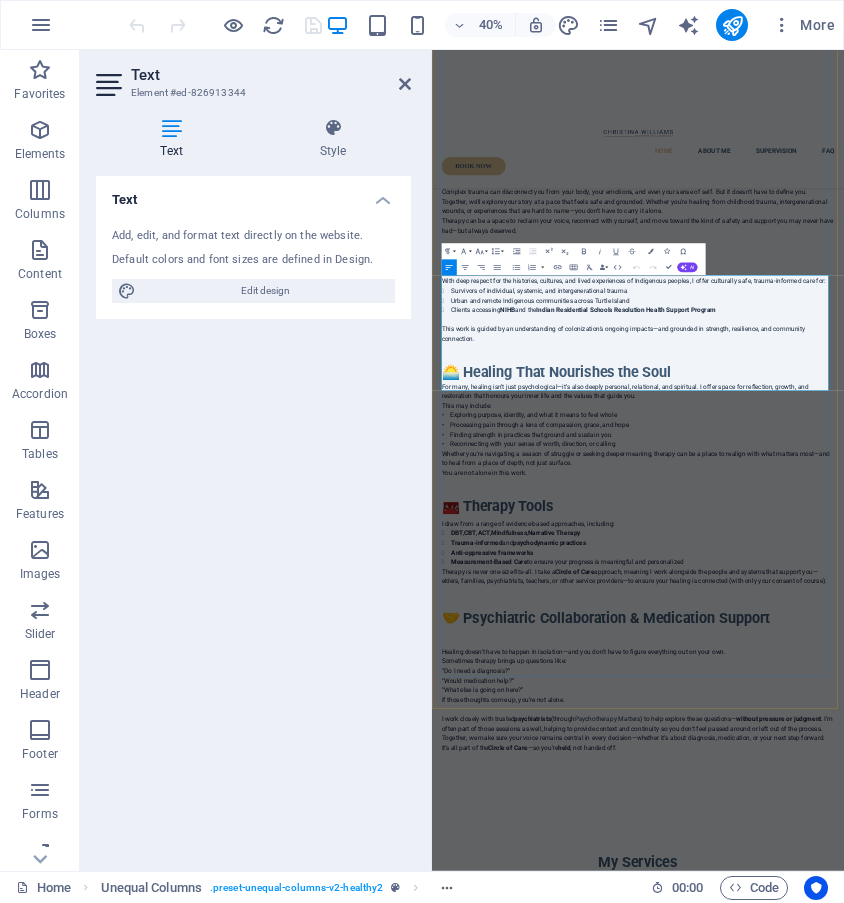 click on "Whether you're navigating a season of struggle or seeking deeper meaning, therapy can be a place to realign with what matters most—and to heal from a place of depth, not just surface." at bounding box center (947, 1071) 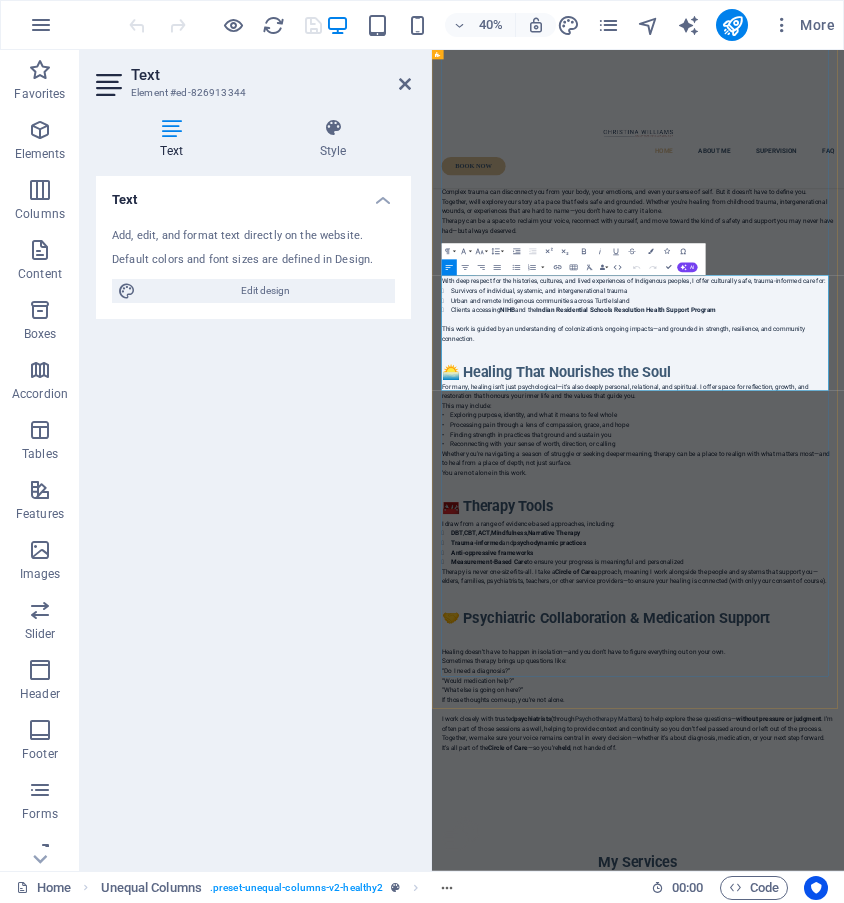 click on "You are not alone in this work." at bounding box center [947, 1107] 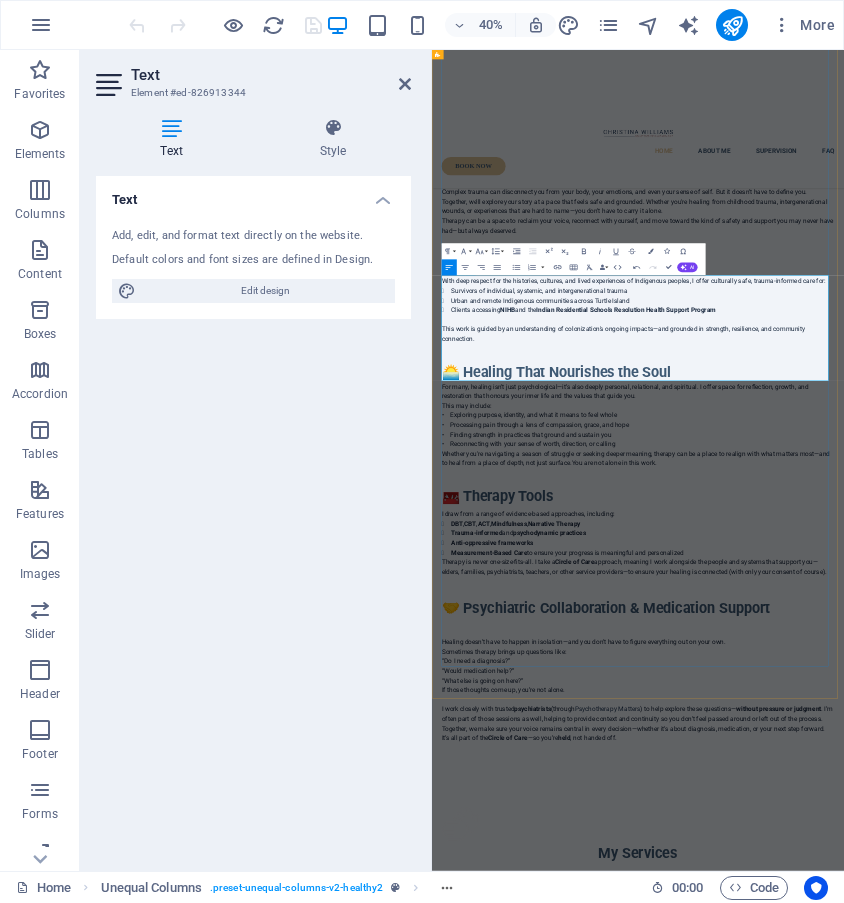 type 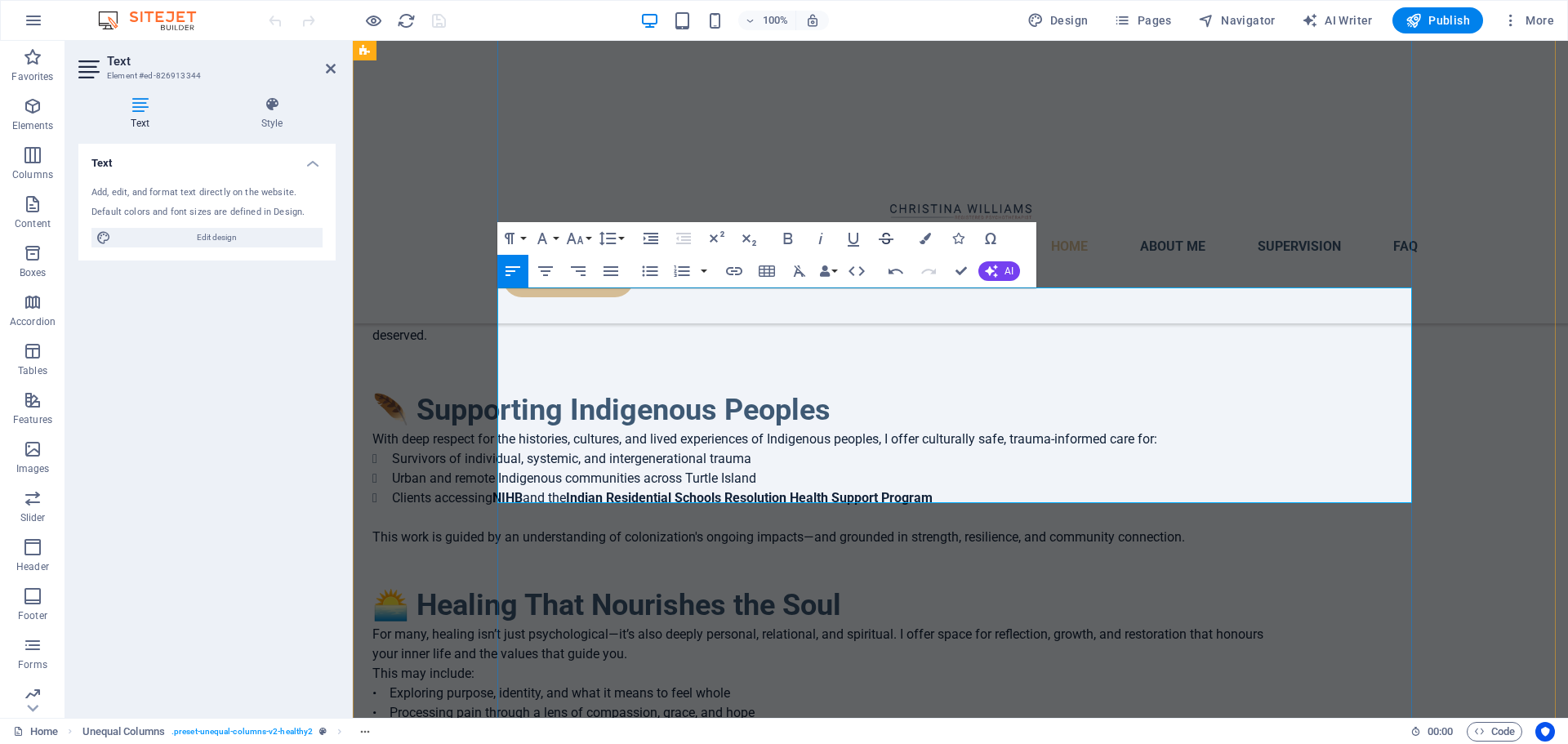 scroll, scrollTop: 1147, scrollLeft: 0, axis: vertical 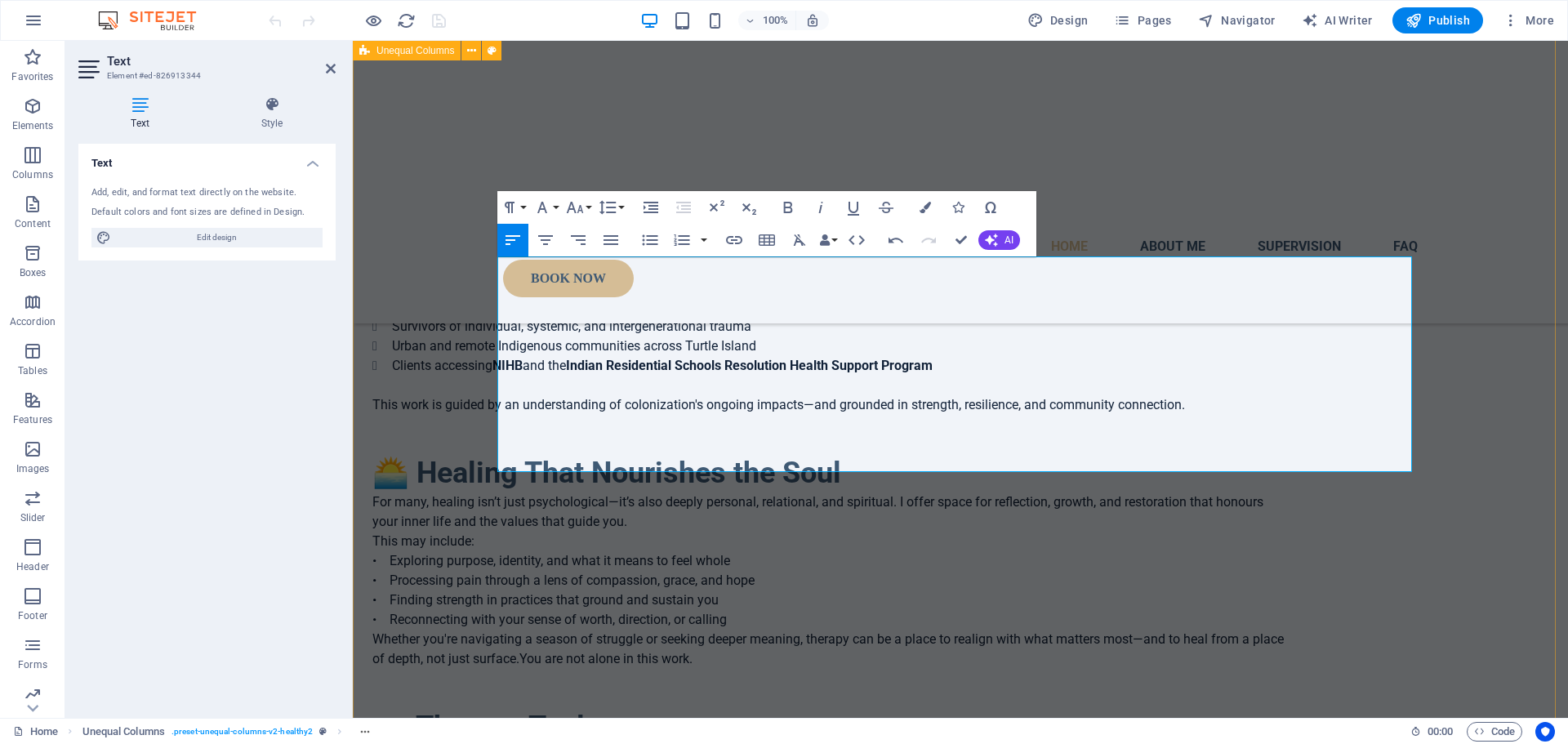 click on "🌪 Borderline Personality Disorder & Emotion Dysregulation I specialize in supporting individuals and youth (ages 12+) who experience: Intense emotions and rapid mood shifts Struggles with identity and self-worth Fear of abandonment and relationship difficulties Impulsivity, self-harm, or difficulty trusting others Whether you’ve been diagnosed or are still trying to understand what you’re feeling, therapy with me is warm, validating, and never about labeling—it’s about making sense of your experience with compassion and care.   🌿 Healing from Complex Trauma Trauma isn’t always a single moment. Often, it’s what happens over time—abuse, neglect, systemic harm, or relationships that left you feeling unsafe, unseen, or unworthy. Complex trauma can disconnect you from your body, your emotions, and even your sense of self. But it doesn’t have to define you.   🪶 Supporting Indigenous Peoples Survivors of individual, systemic, and intergenerational trauma Clients accessing  NIHB  and the  DBT" at bounding box center (960, 525) 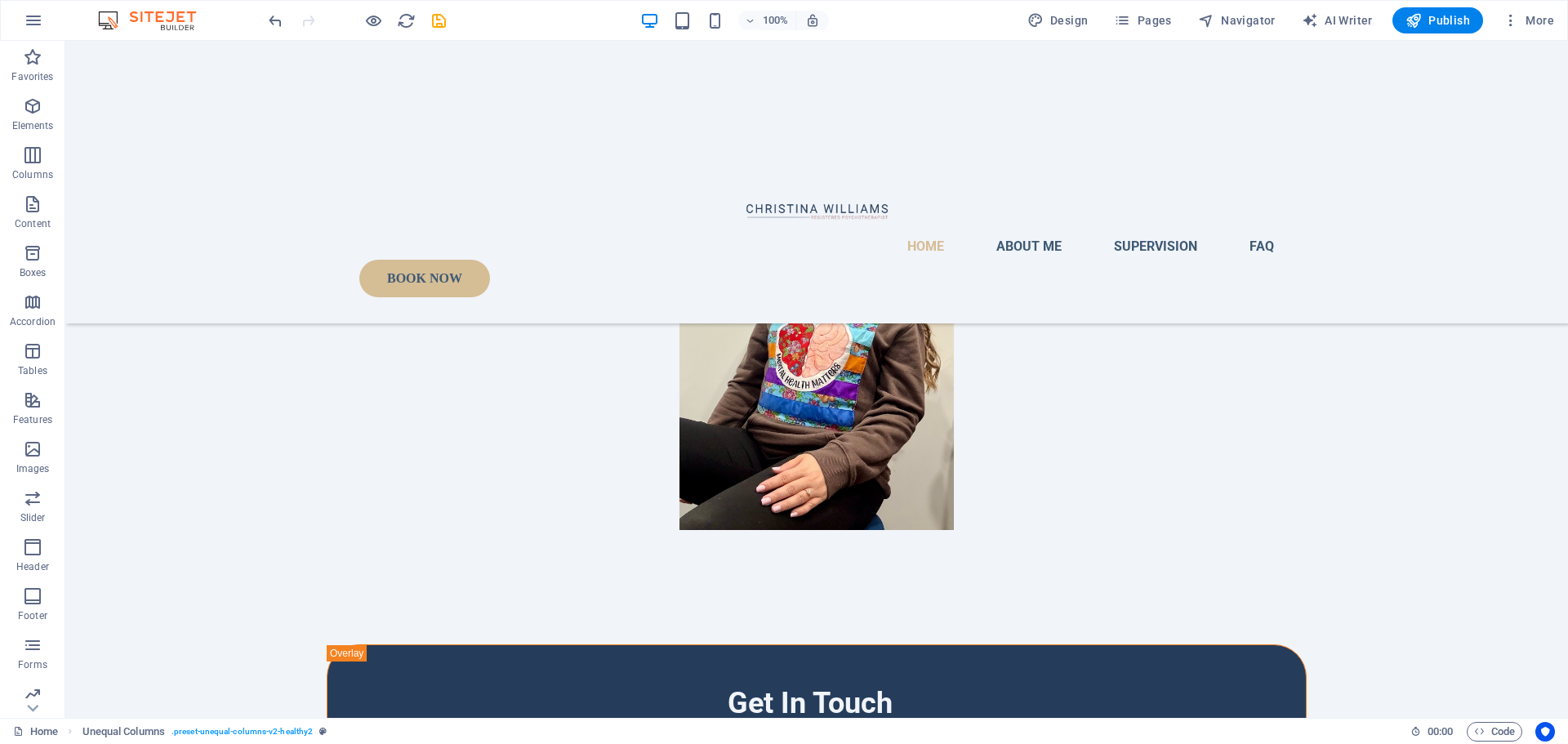 scroll, scrollTop: 3952, scrollLeft: 0, axis: vertical 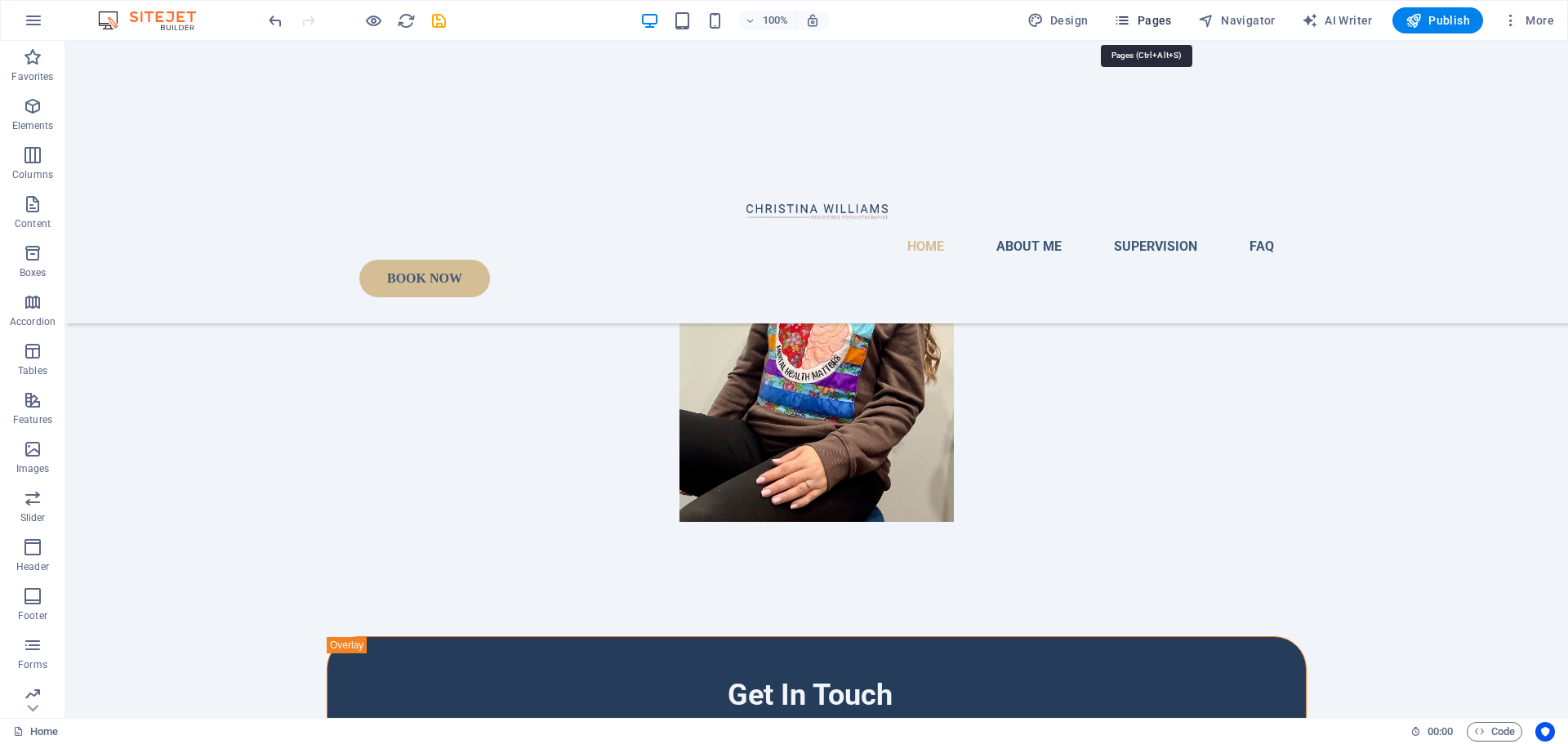 click on "Pages" at bounding box center [1143, 20] 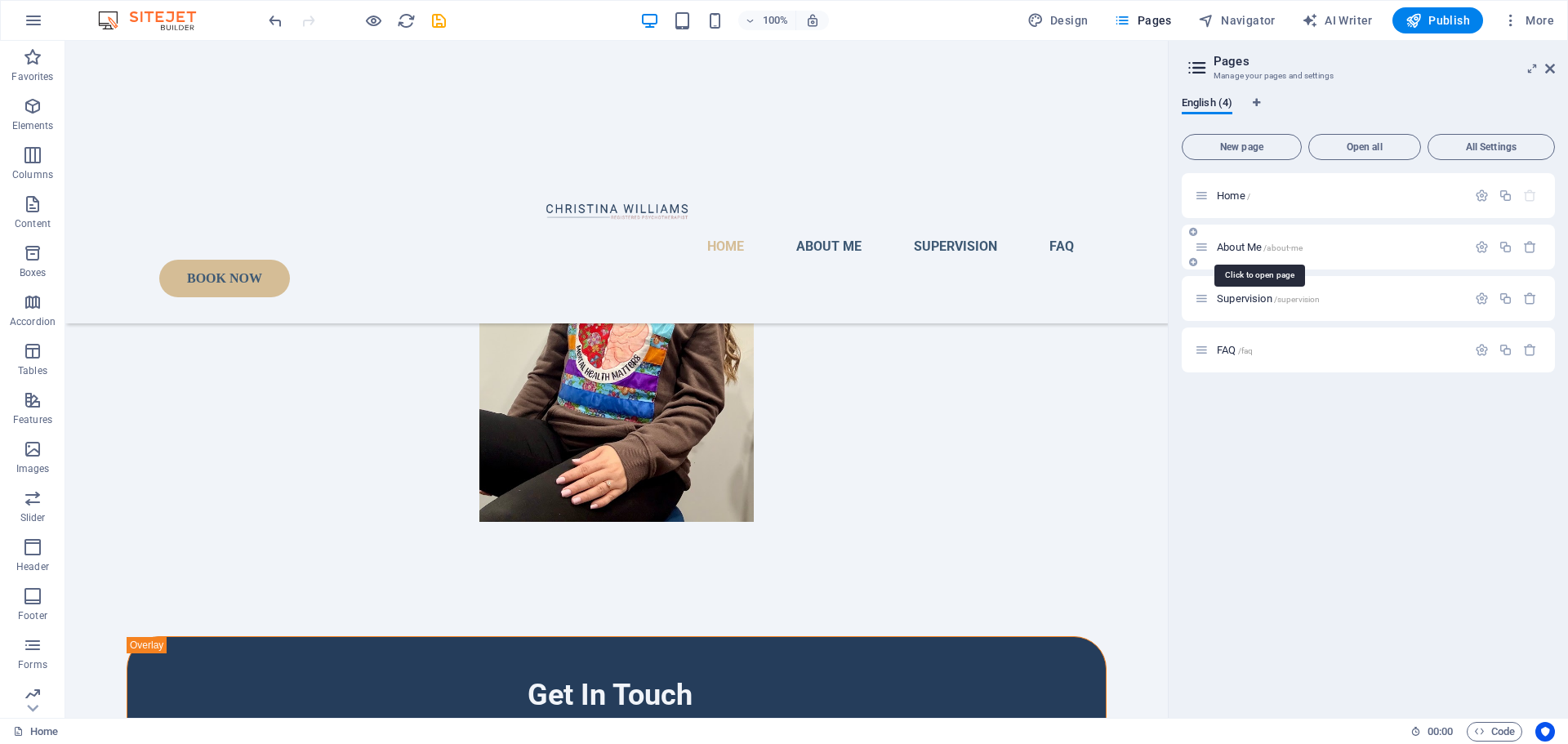 click on "About Me /about-me" at bounding box center [1259, 247] 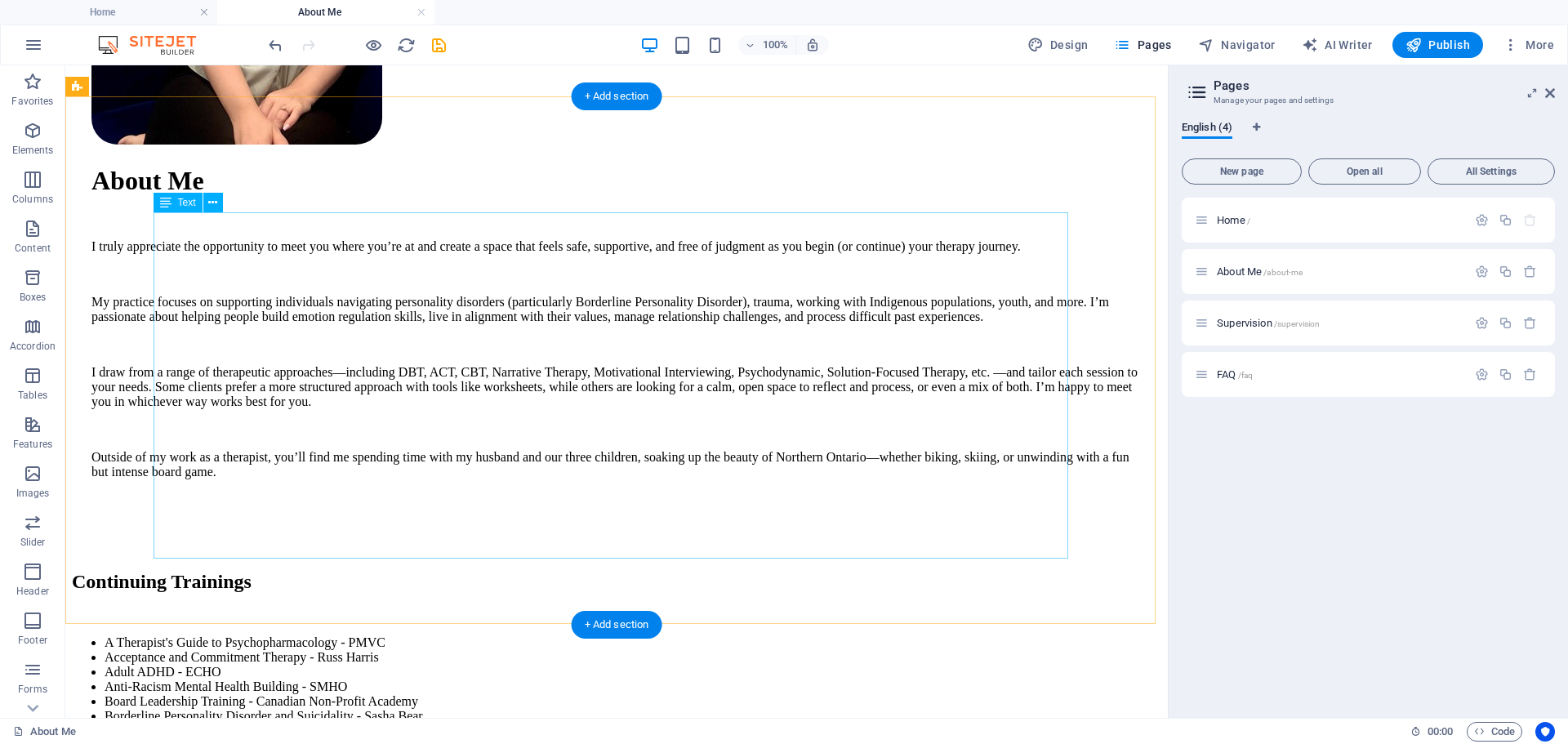 scroll, scrollTop: 762, scrollLeft: 0, axis: vertical 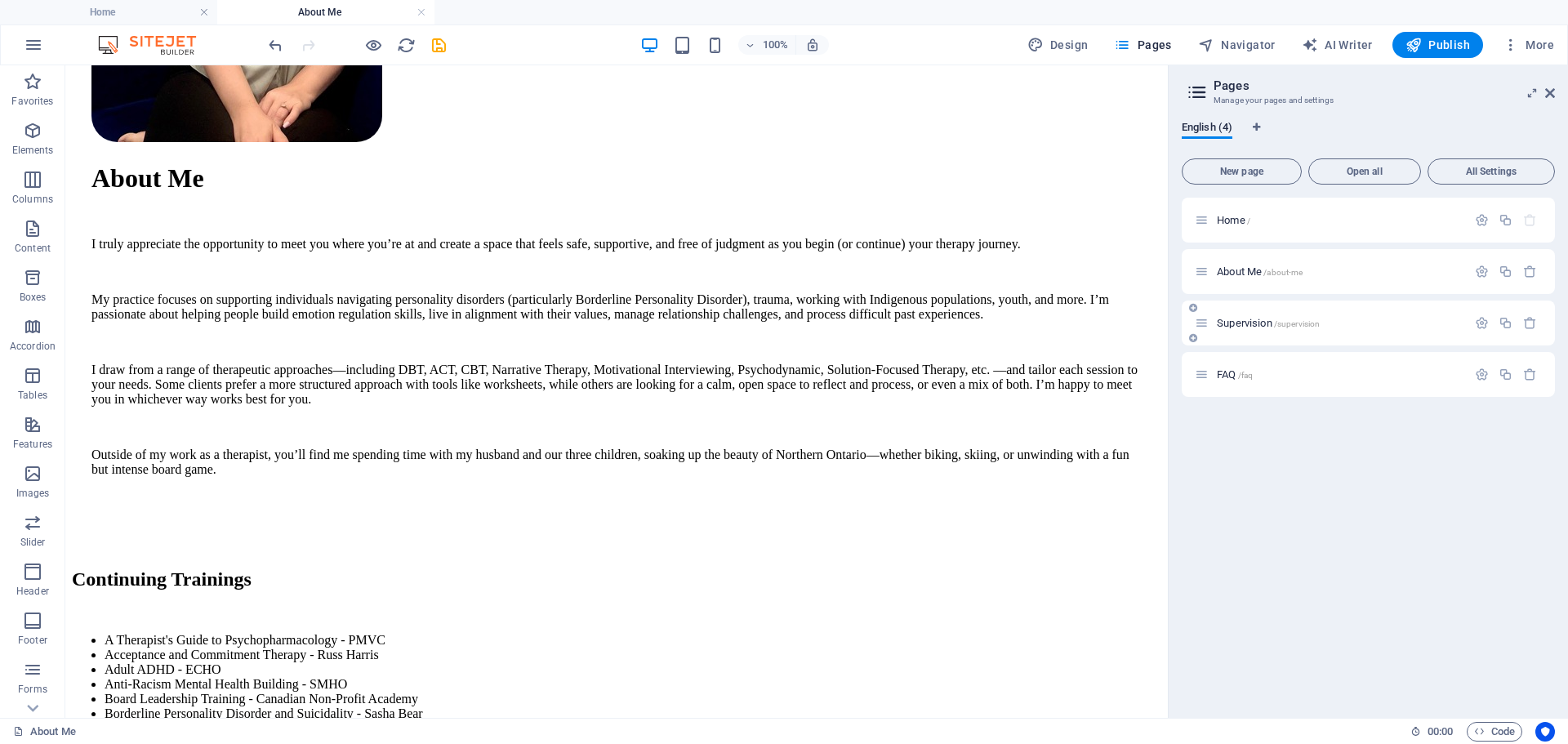 click on "/supervision" at bounding box center [1297, 323] 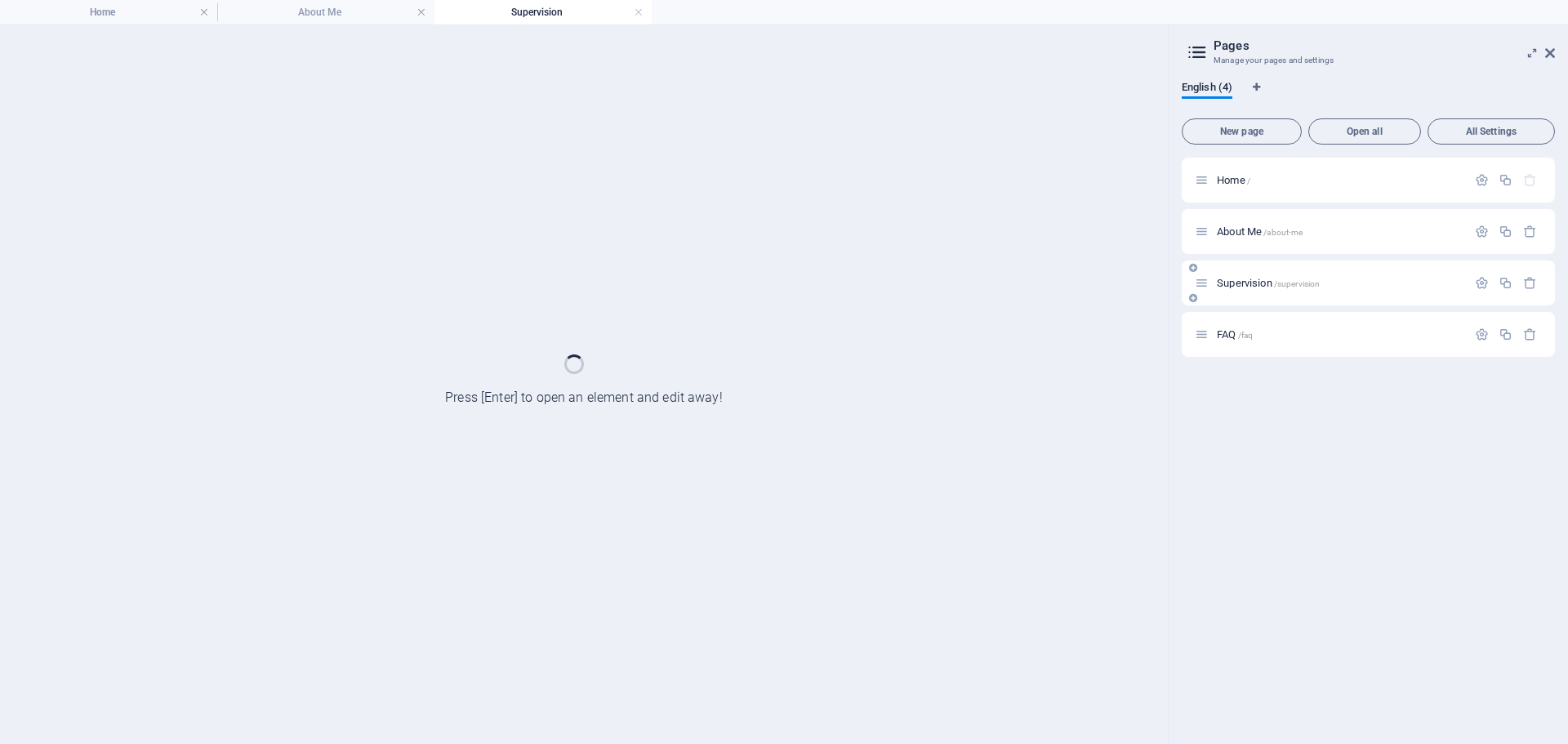 scroll, scrollTop: 0, scrollLeft: 0, axis: both 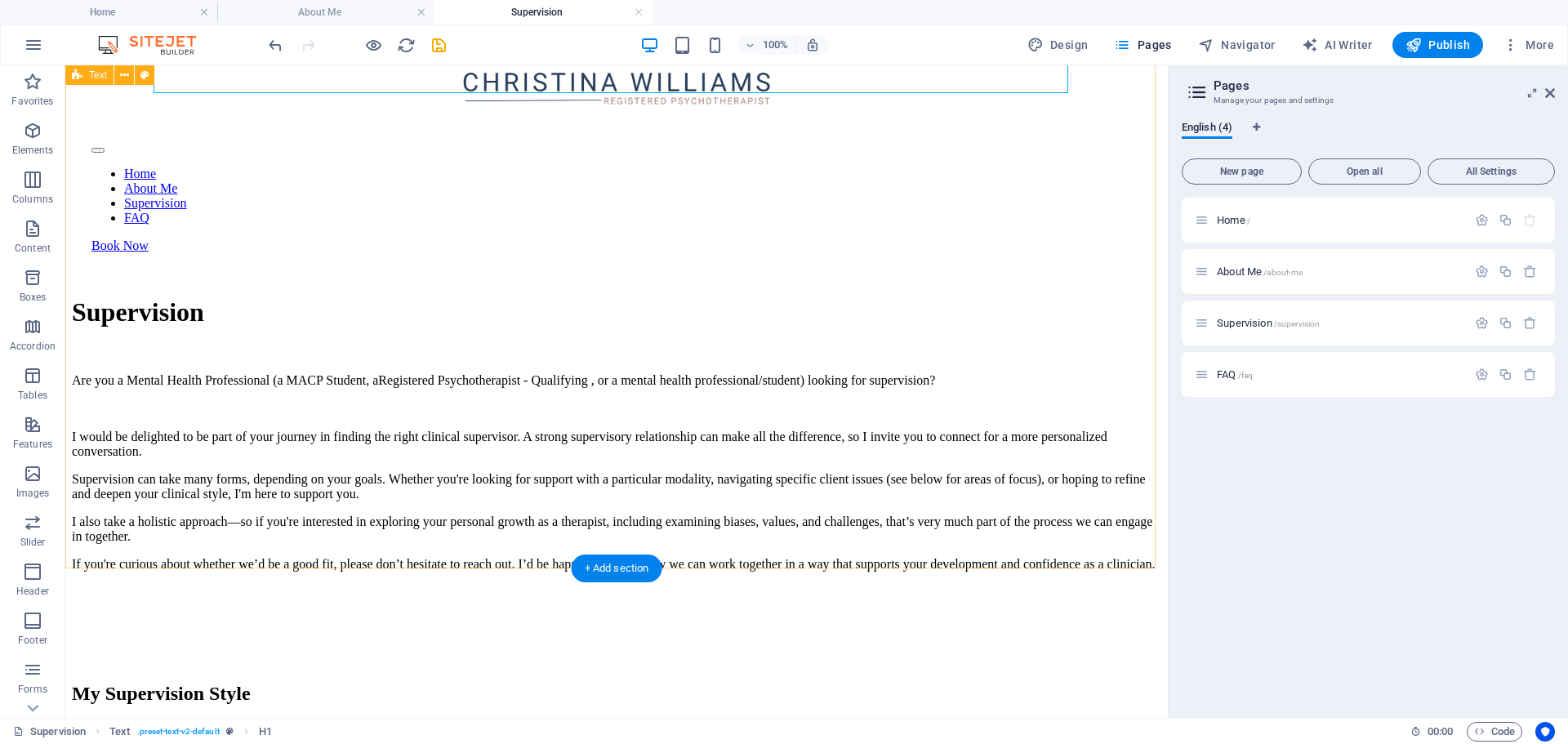 click on "Supervision Are you a Mental Health Professional (a MACP Student, a  Registered Psychotherapist - Qualifying , or a mental health professional/student) looking for supervision? I would be delighted to be part of your journey in finding the right clinical supervisor. A strong supervisory relationship can make all the difference, so I invite you to connect for a more personalized conversation. Supervision can take many forms, depending on your goals. Whether you're looking for support with a particular modality, navigating specific client issues (see below for areas of focus), or hoping to refine and deepen your clinical style, I'm here to support you. I also take a holistic approach—so if you're interested in exploring your personal growth as a therapist, including examining biases, values, and challenges, that’s very much part of the process we can engage in together. My Supervision Style Development of Self-awareness Reduce Burnout Empowerment" at bounding box center (617, 531) 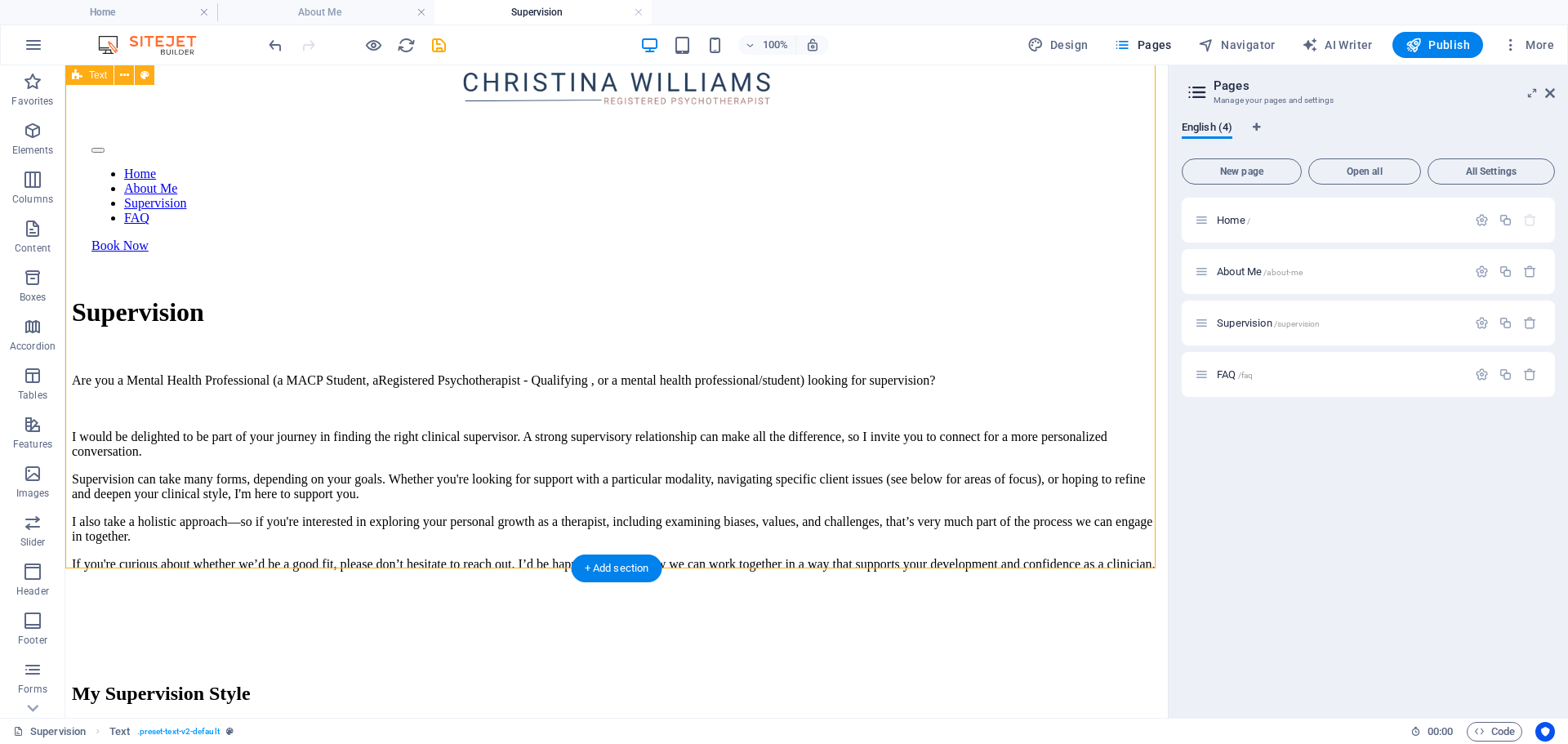 click on "Supervision Are you a Mental Health Professional (a MACP Student, a  Registered Psychotherapist - Qualifying , or a mental health professional/student) looking for supervision? I would be delighted to be part of your journey in finding the right clinical supervisor. A strong supervisory relationship can make all the difference, so I invite you to connect for a more personalized conversation. Supervision can take many forms, depending on your goals. Whether you're looking for support with a particular modality, navigating specific client issues (see below for areas of focus), or hoping to refine and deepen your clinical style, I'm here to support you. I also take a holistic approach—so if you're interested in exploring your personal growth as a therapist, including examining biases, values, and challenges, that’s very much part of the process we can engage in together. My Supervision Style Development of Self-awareness Reduce Burnout Empowerment" at bounding box center (617, 531) 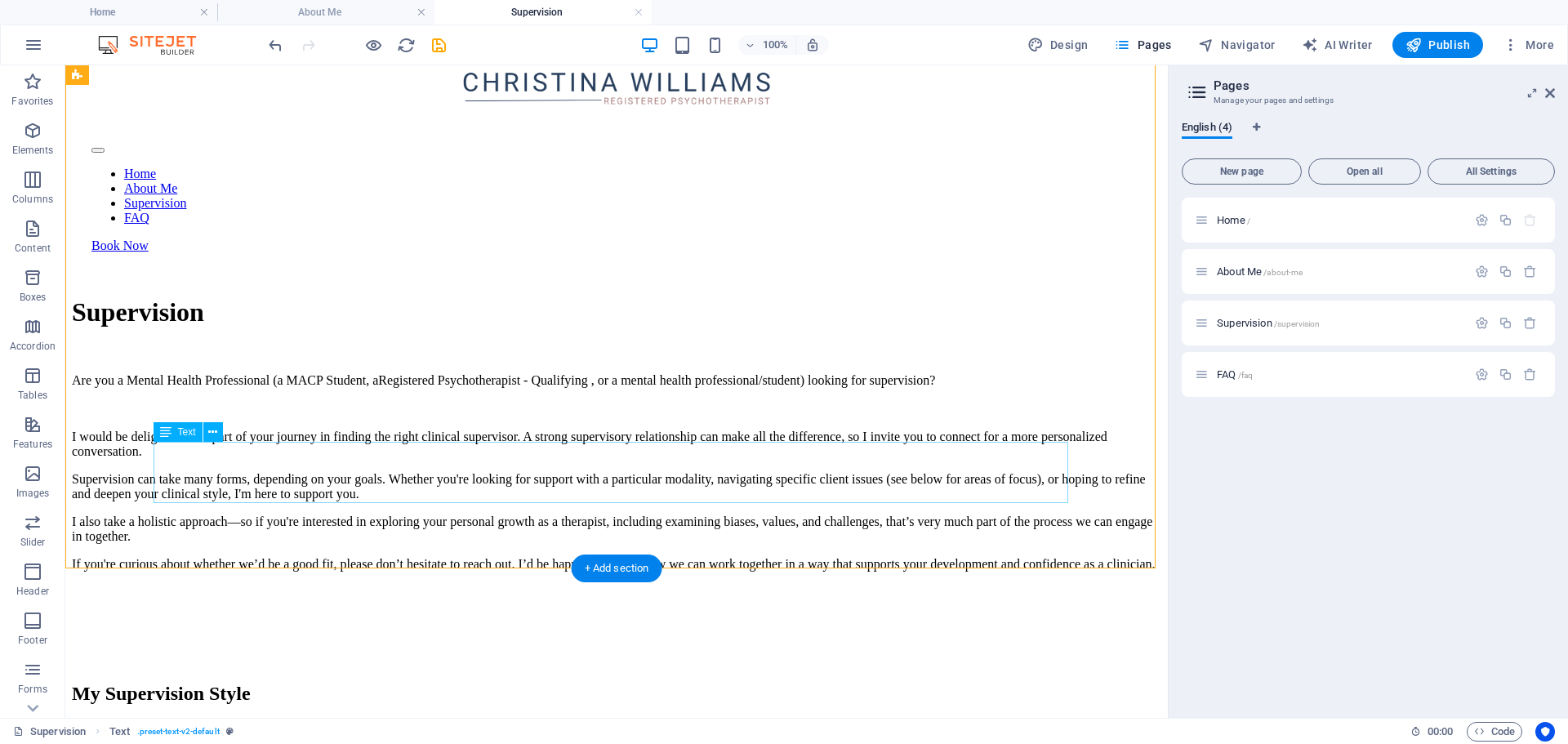 click on "Development of Self-awareness Reduce Burnout Empowerment" at bounding box center (617, 743) 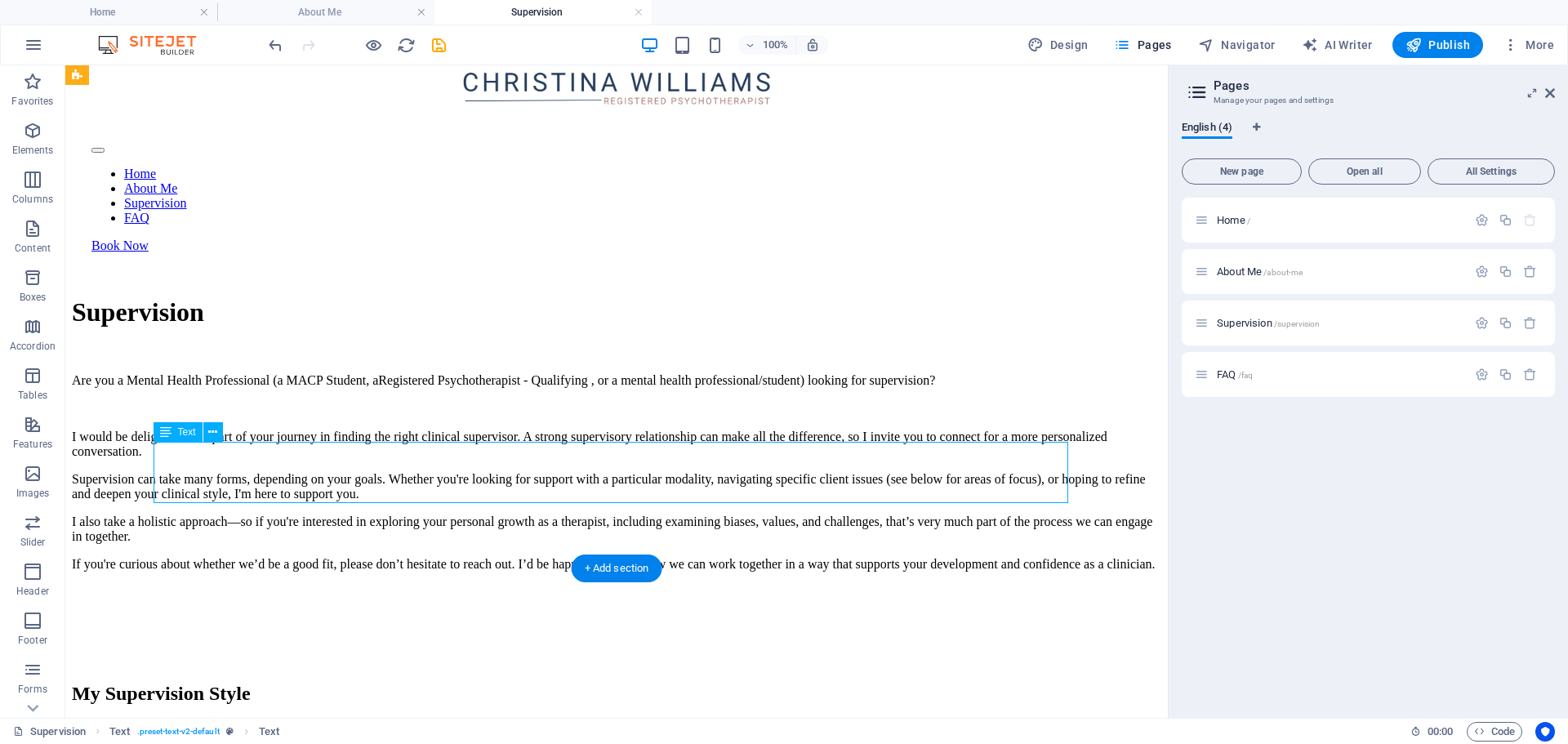 click on "Development of Self-awareness Reduce Burnout Empowerment" at bounding box center [617, 743] 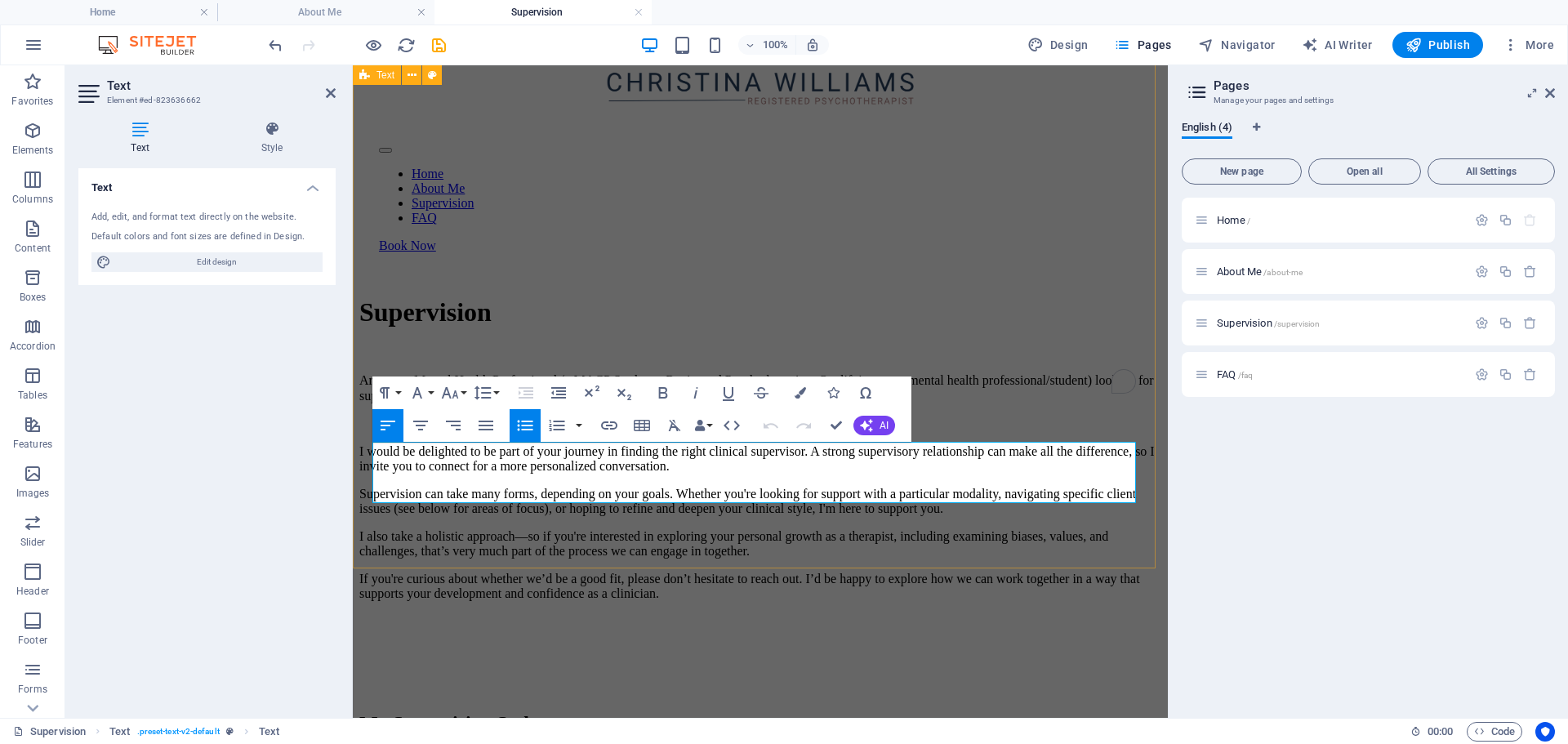drag, startPoint x: 702, startPoint y: 693, endPoint x: 987, endPoint y: 693, distance: 285 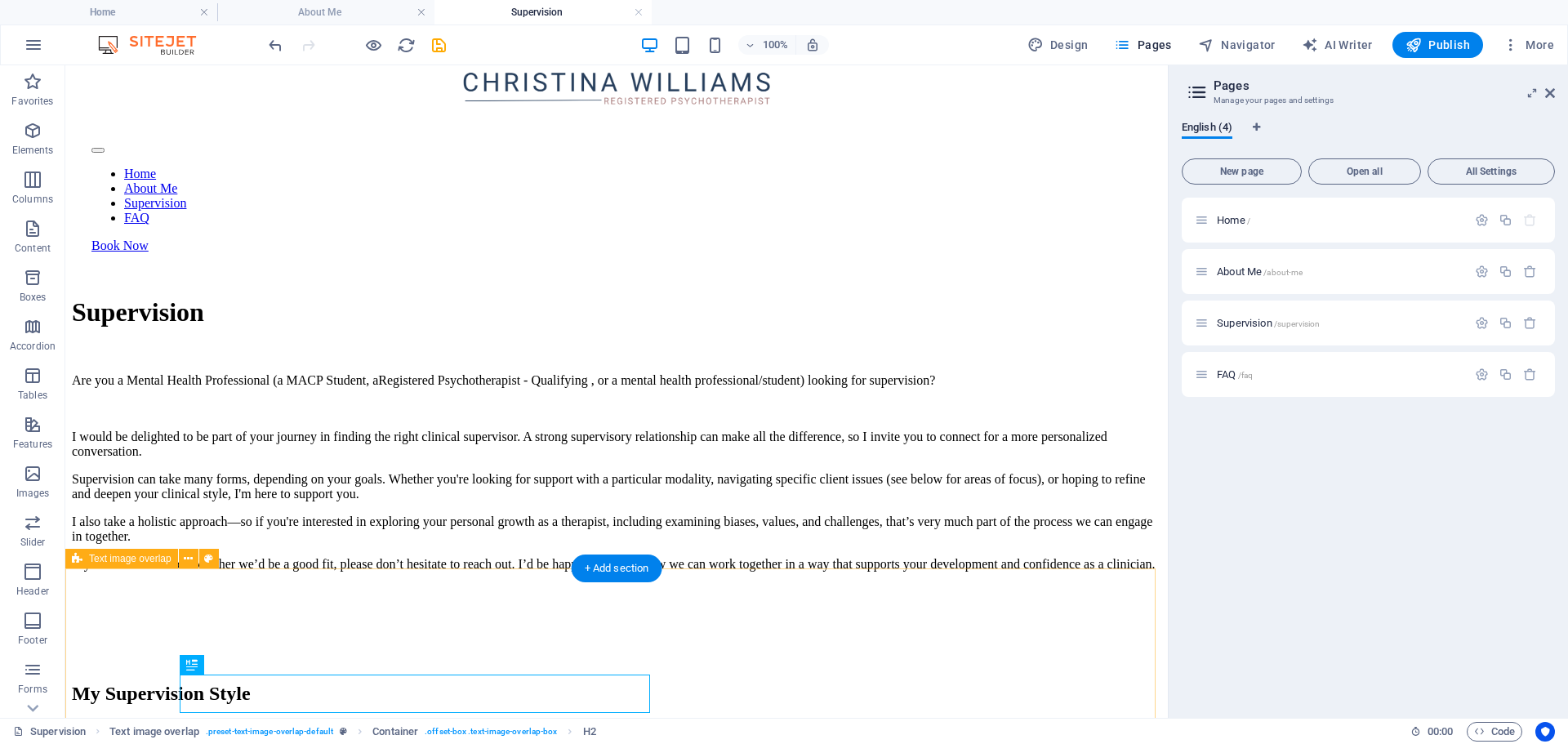 click on "My Specializations - Client Demographic: Experienced in working with individuals and groups aged 12 and above. - Clinical Focus: Extensive expertise in addressing Borderline Personality Disorder. - Innovative Programming: Pioneered a specialized DBT-A (Dialectical Behavioural Therapy for Adolescents) curriculum, implemented in high schools within Ontario. Proficient in comprehensive therapeutic approaches as well as DBT-informed methodologies. - Circle of Care Approach: Facilitating holistic treatment by forging connections between clients and a network of psychiatrists, elders, and additional service providers for comprehensive support.  - NIHB (Non-Insured Health Benefits) Provider: Offering culturally sensitive psychotherapy services tailored for both remote and urban Indigenous communities across Turtle Island." at bounding box center [617, 1708] 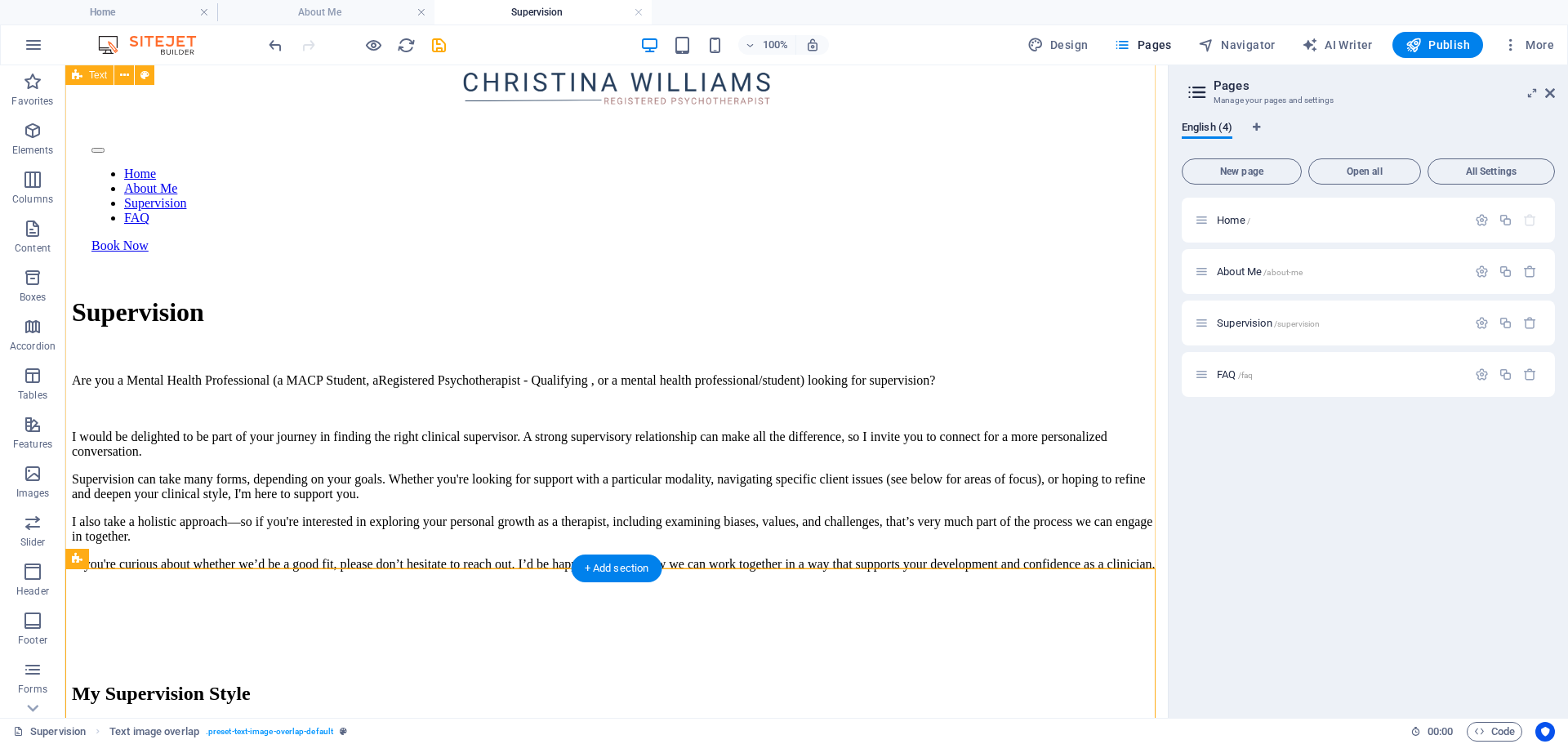 click on "Supervision Are you a Mental Health Professional (a MACP Student, a  Registered Psychotherapist - Qualifying , or a mental health professional/student) looking for supervision? I would be delighted to be part of your journey in finding the right clinical supervisor. A strong supervisory relationship can make all the difference, so I invite you to connect for a more personalized conversation. Supervision can take many forms, depending on your goals. Whether you're looking for support with a particular modality, navigating specific client issues (see below for areas of focus), or hoping to refine and deepen your clinical style, I'm here to support you. I also take a holistic approach—so if you're interested in exploring your personal growth as a therapist, including examining biases, values, and challenges, that’s very much part of the process we can engage in together. My Supervision Style Development of Self-awareness Reduce Burnout Empowerment" at bounding box center (617, 531) 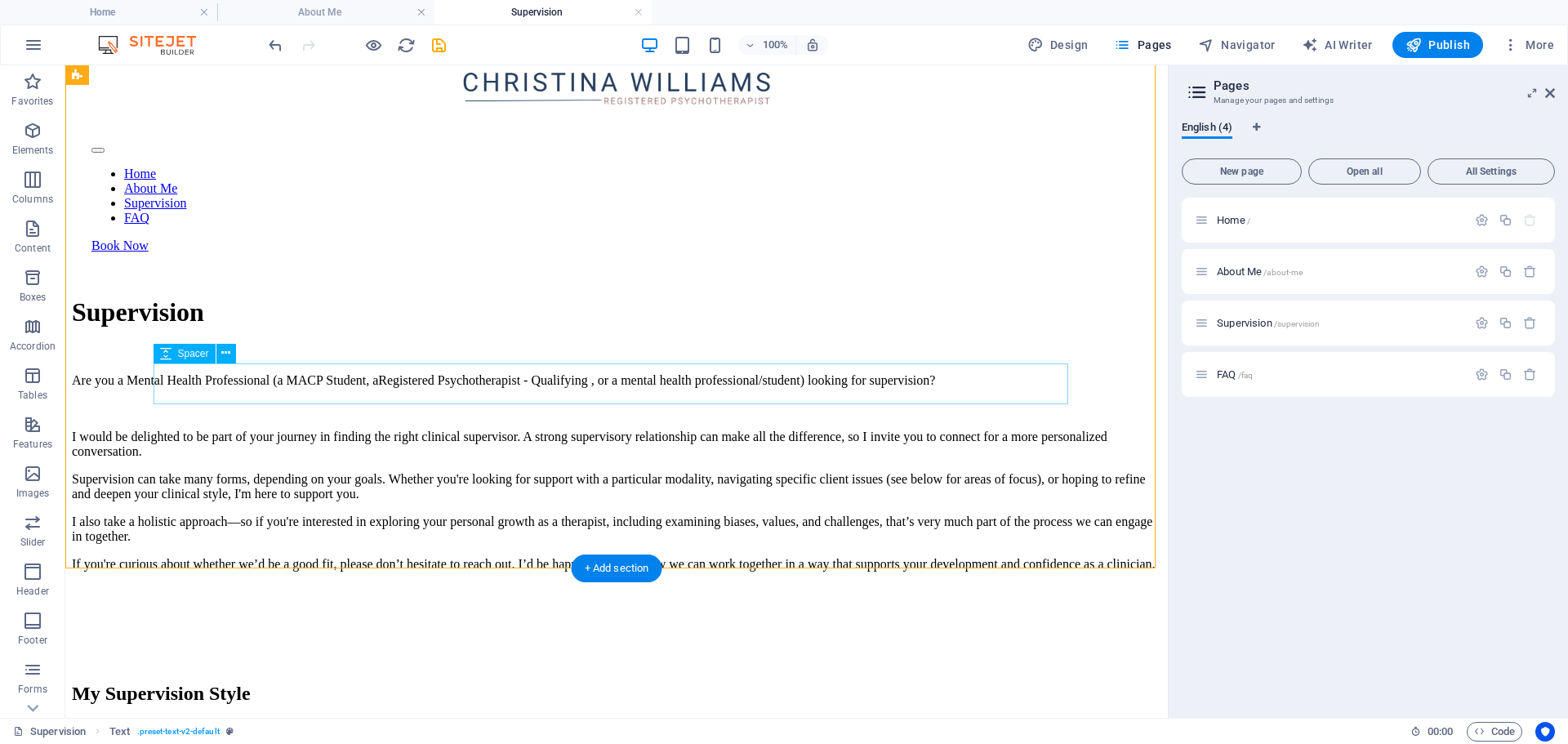 click at bounding box center (617, 646) 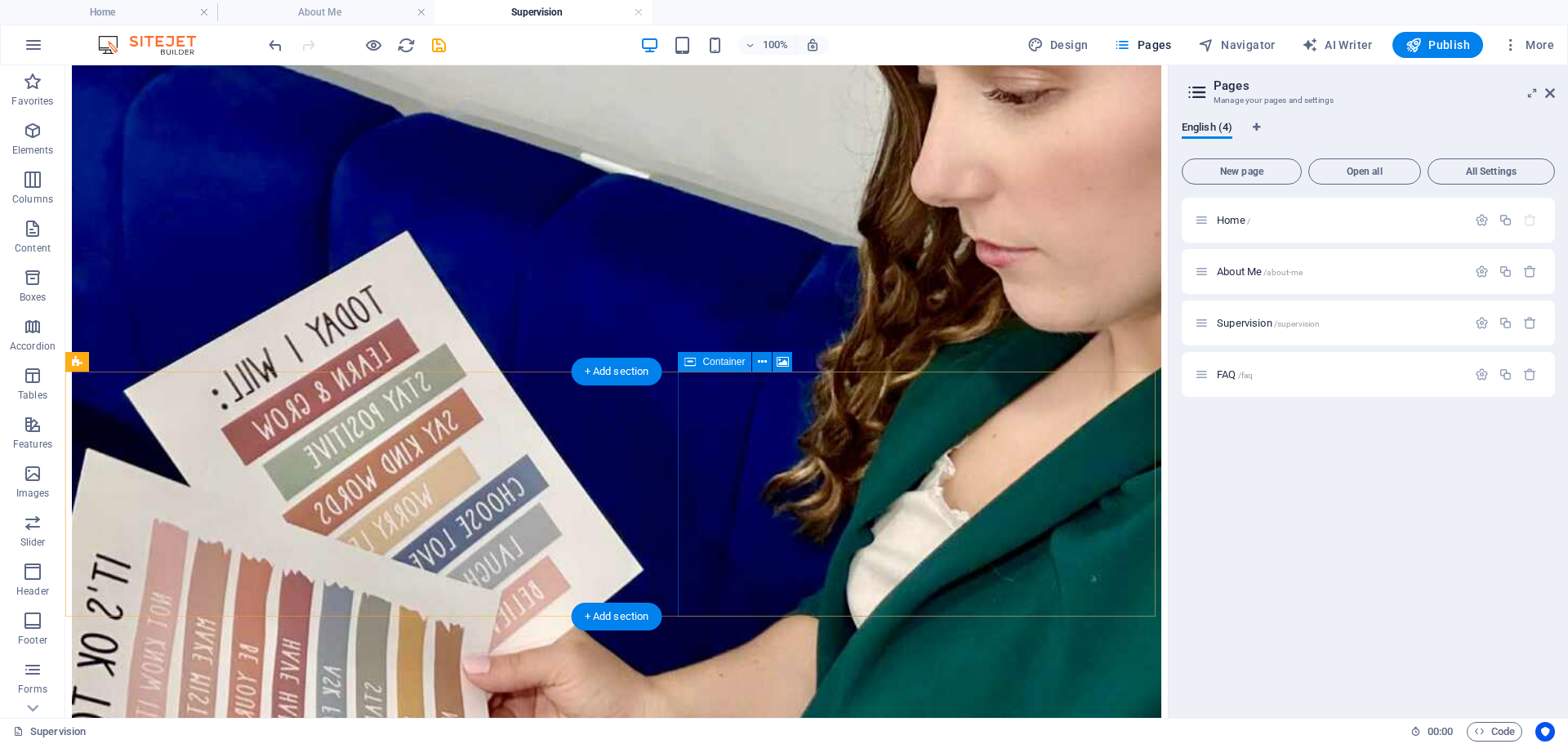 scroll, scrollTop: 1906, scrollLeft: 0, axis: vertical 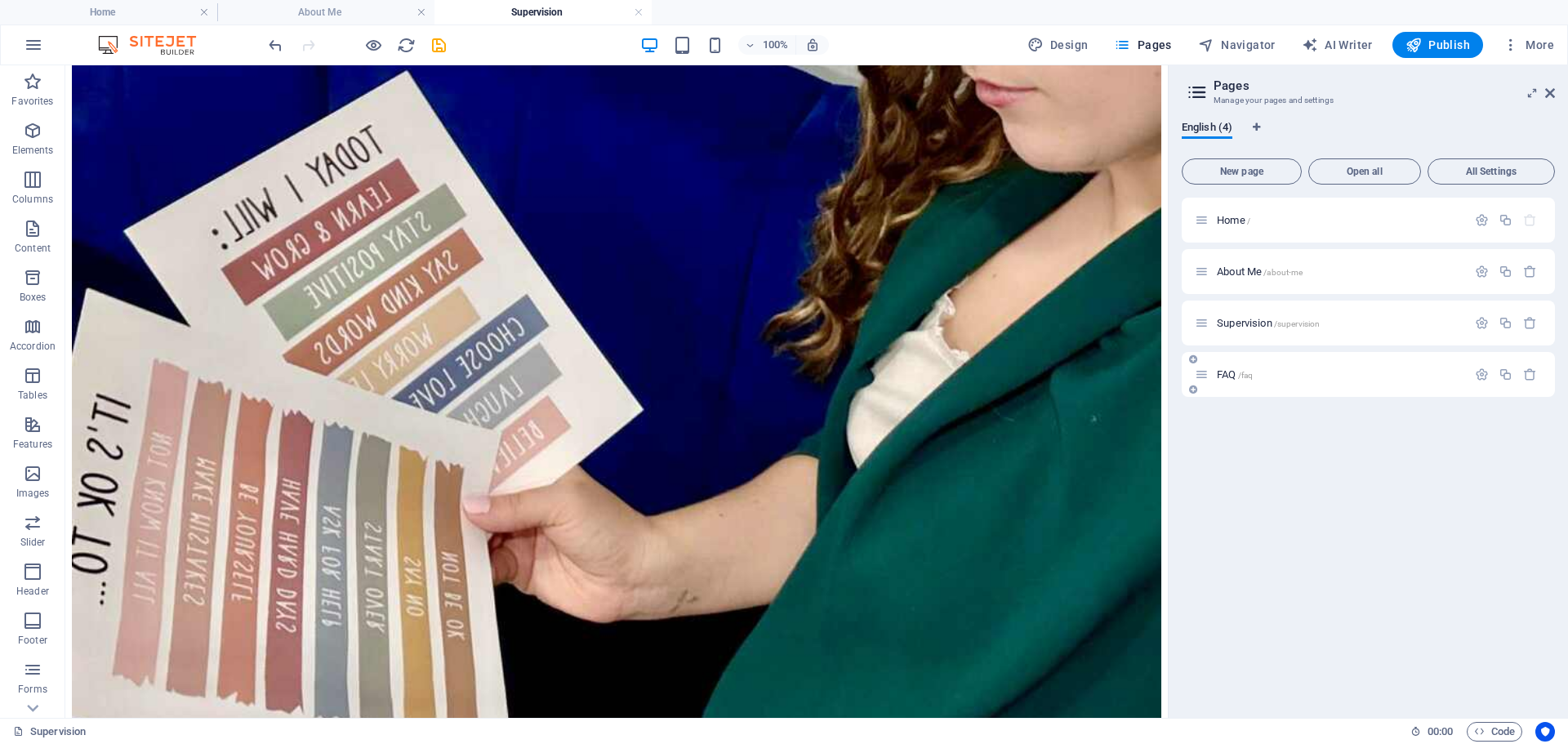 click on "FAQ /faq" at bounding box center [1235, 374] 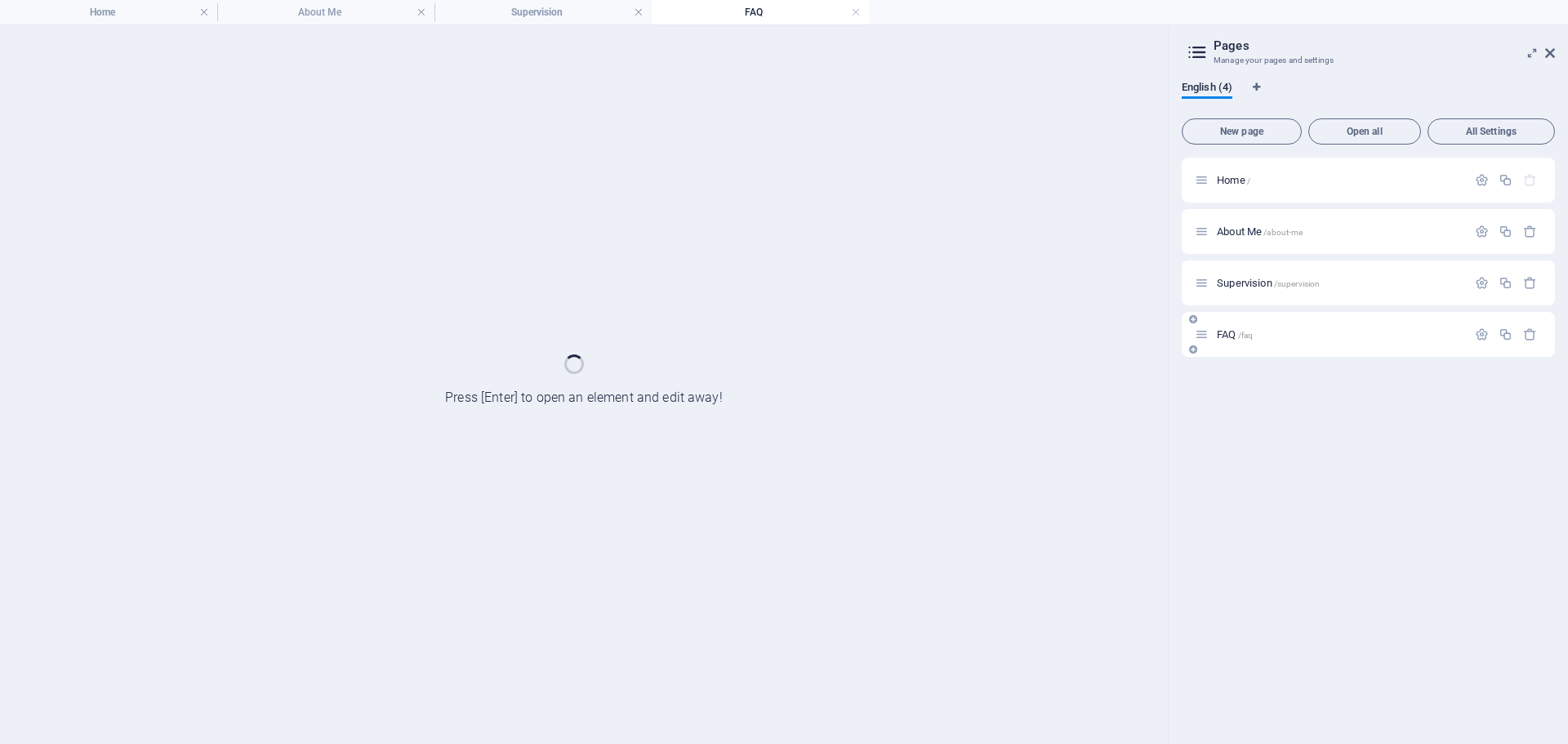 scroll, scrollTop: 0, scrollLeft: 0, axis: both 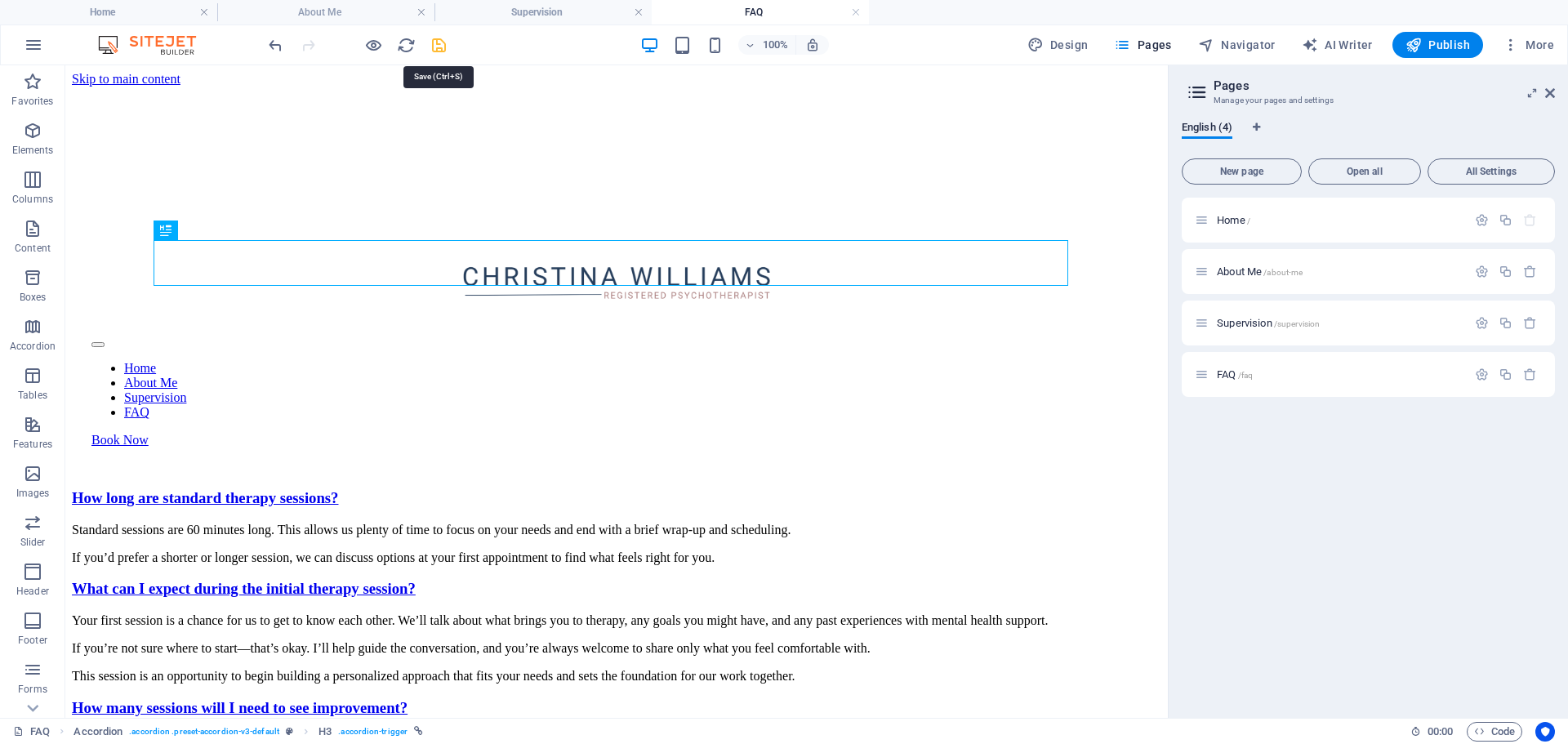 click at bounding box center [439, 45] 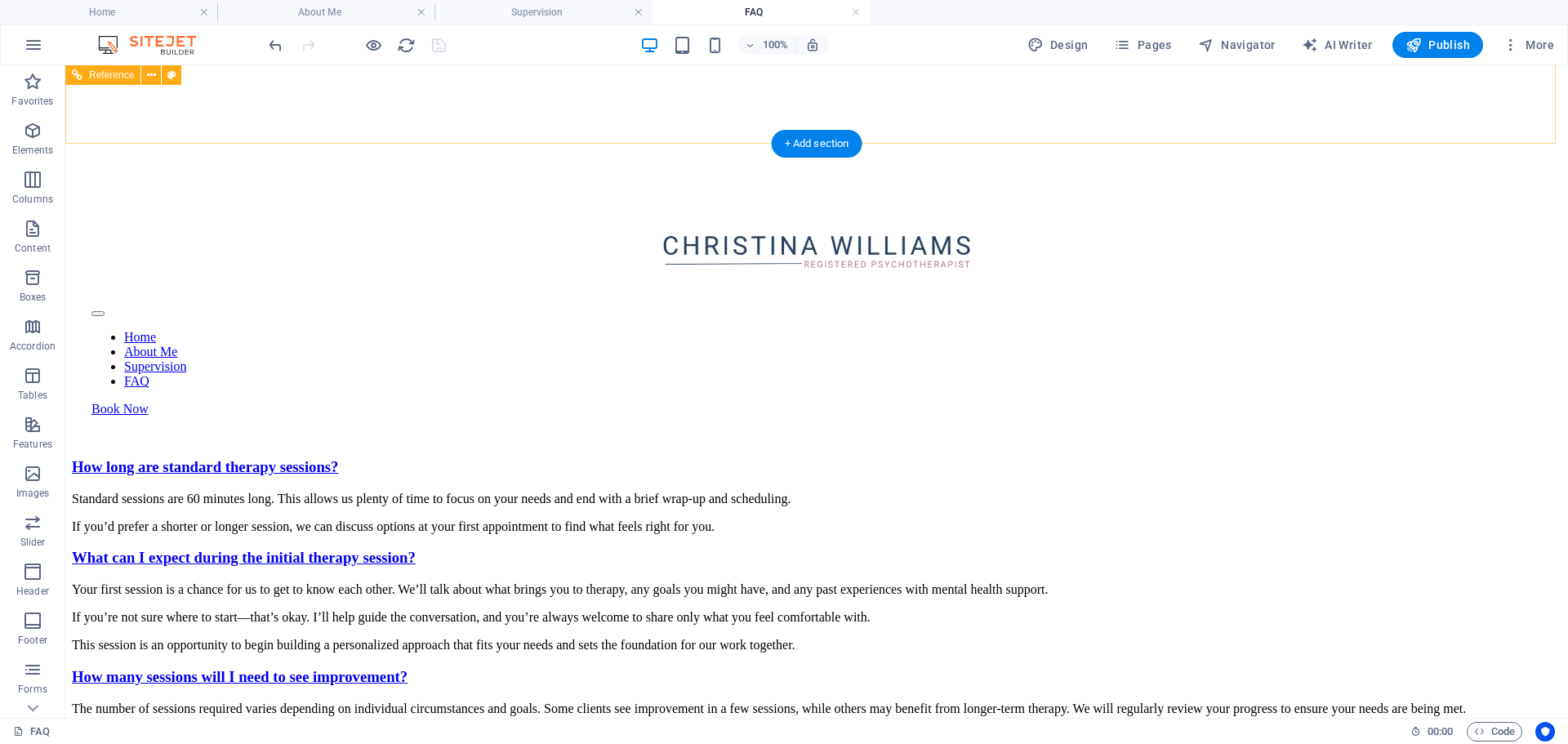 scroll, scrollTop: 0, scrollLeft: 0, axis: both 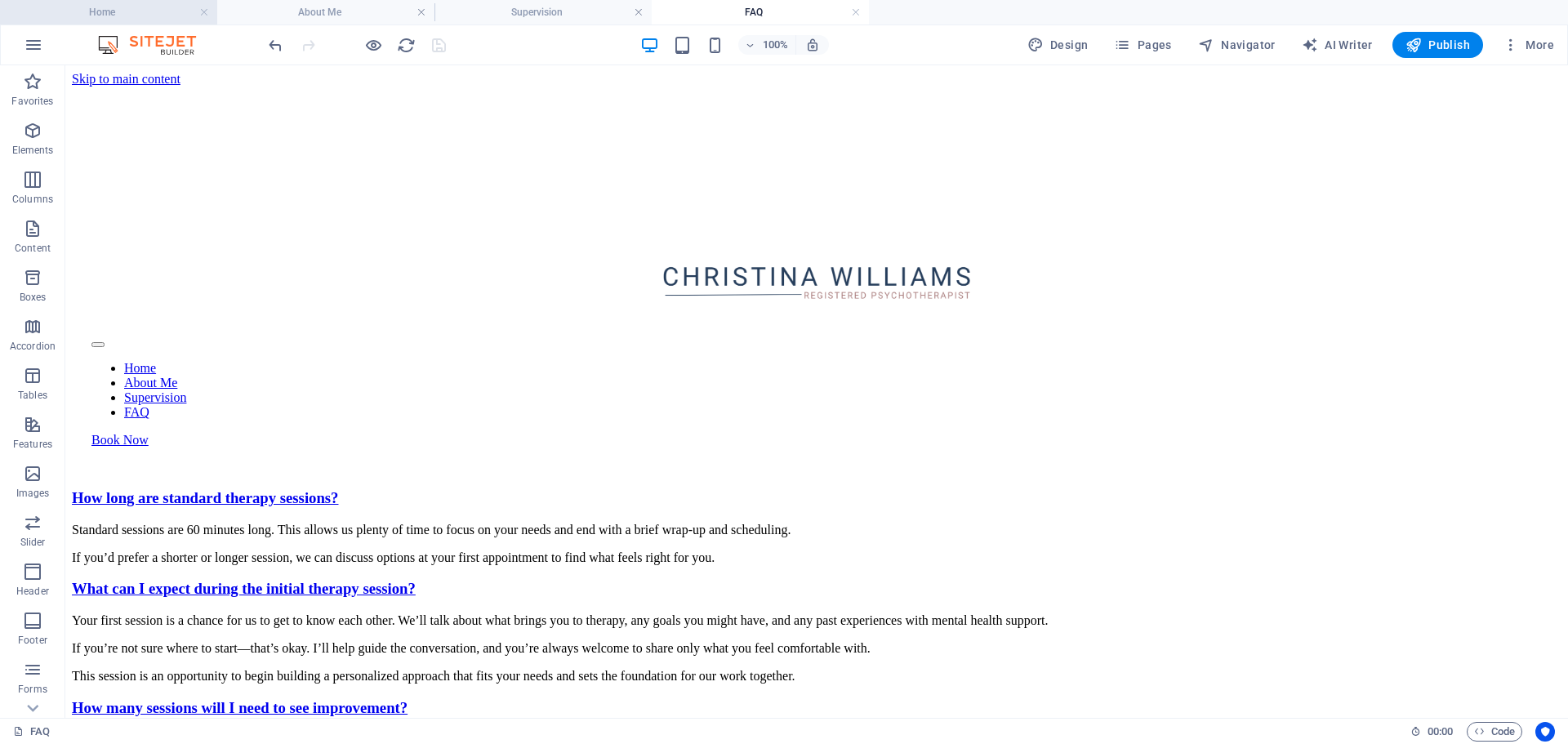 click on "Home" at bounding box center (109, 12) 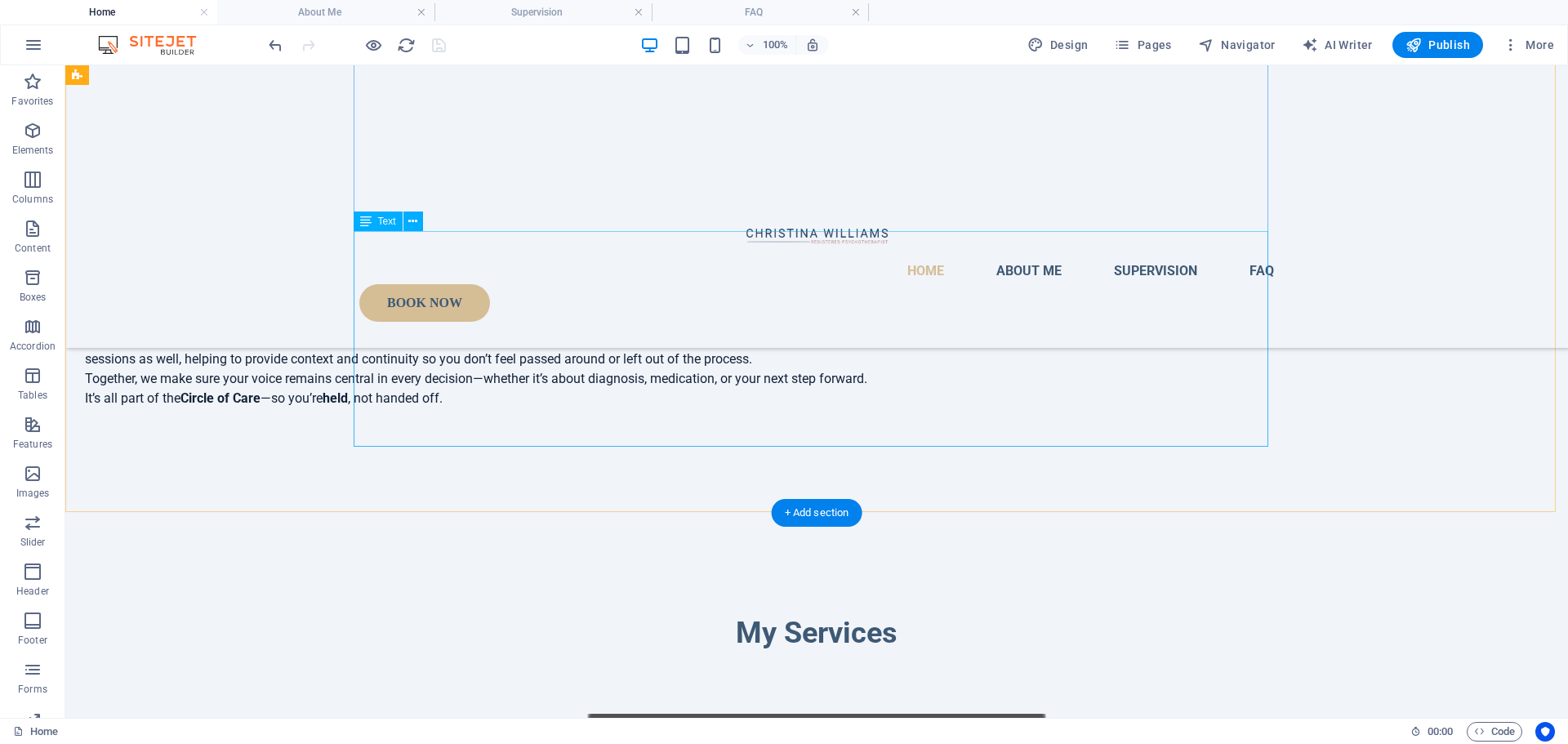 scroll, scrollTop: 2016, scrollLeft: 0, axis: vertical 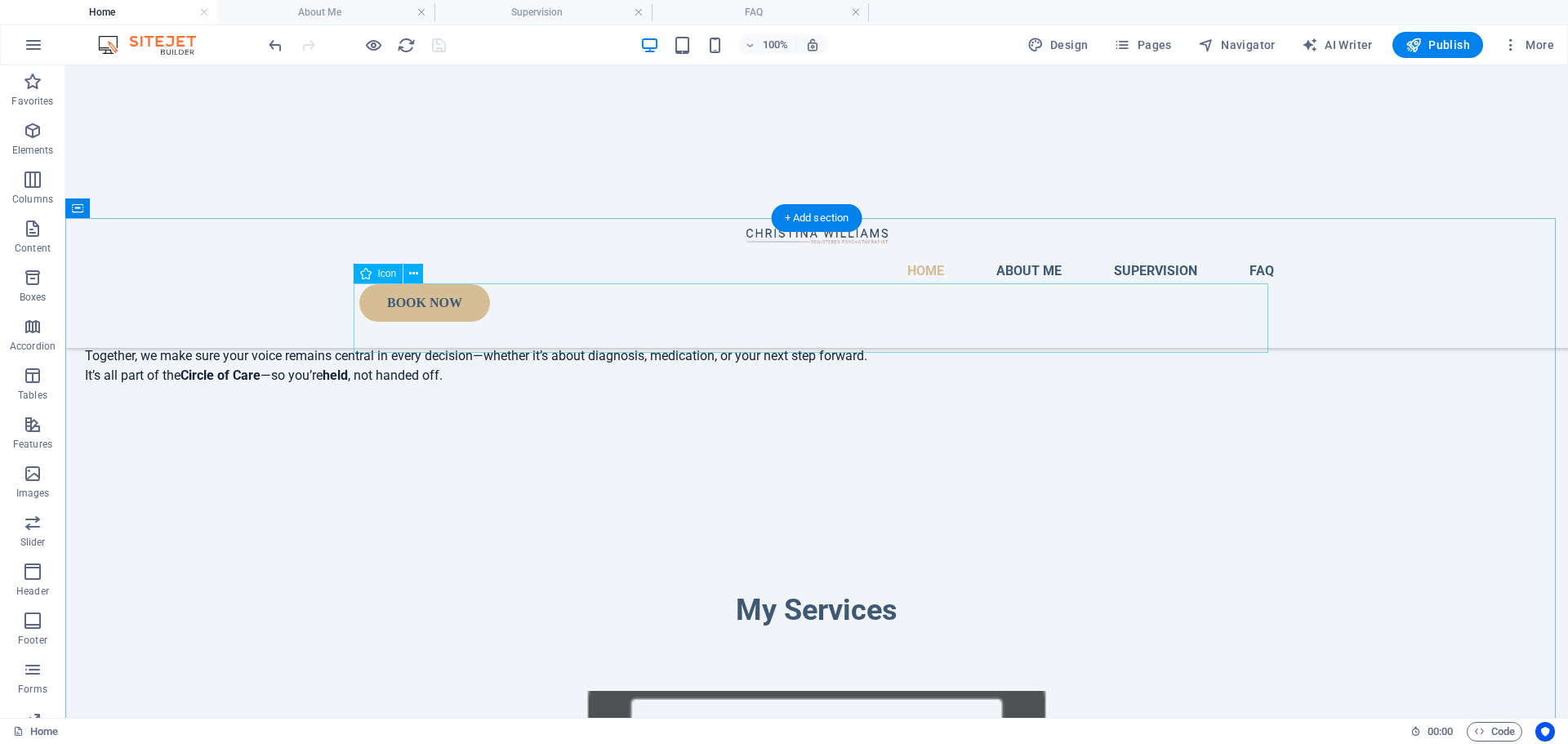 click at bounding box center [817, 553] 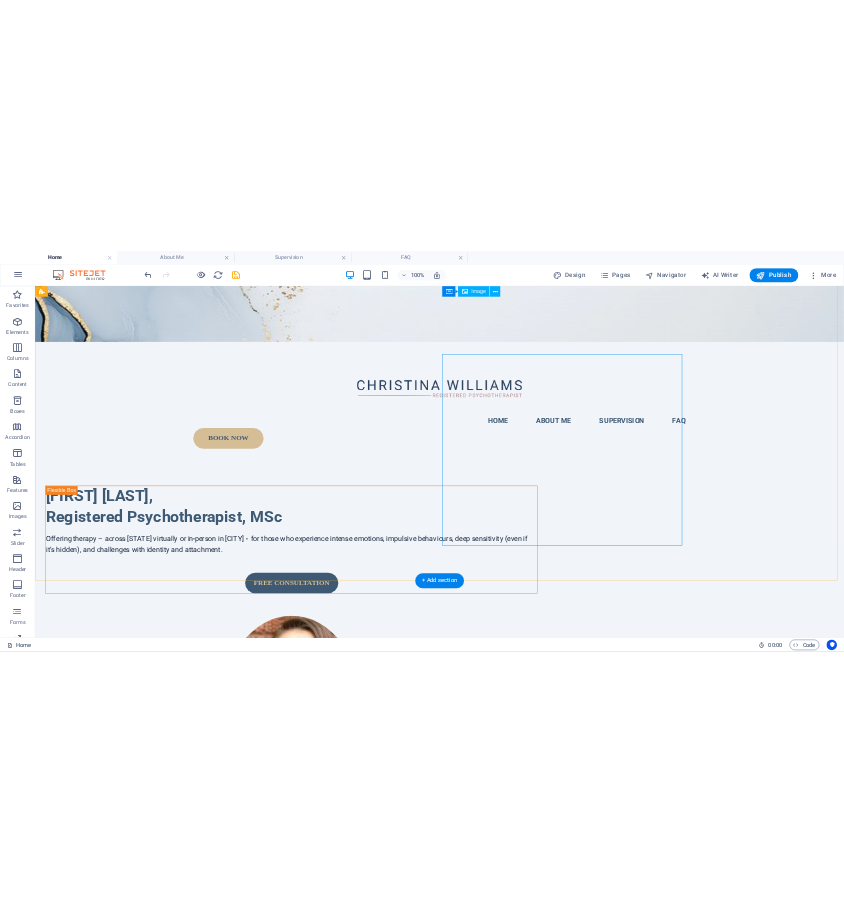 scroll, scrollTop: 0, scrollLeft: 0, axis: both 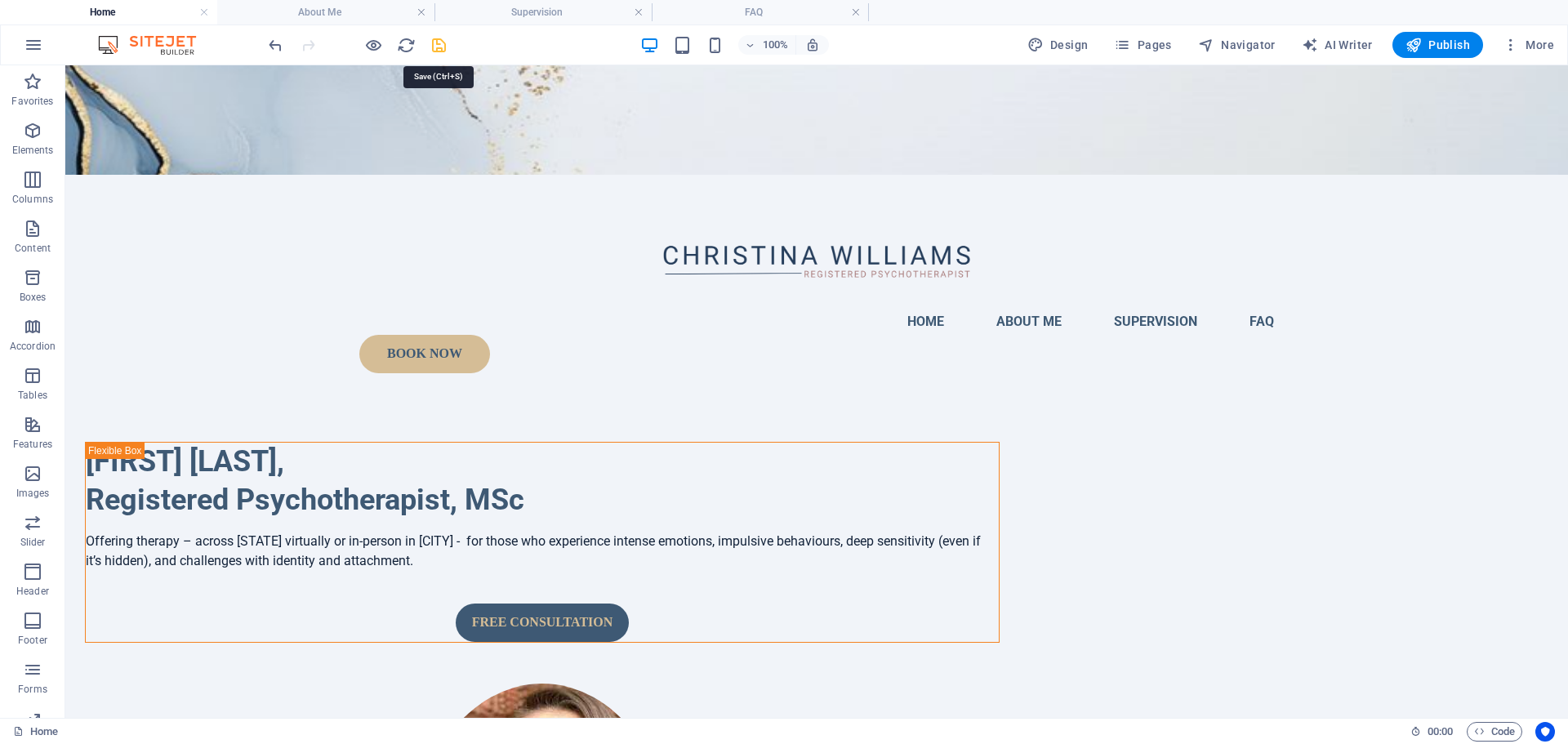 click at bounding box center [439, 45] 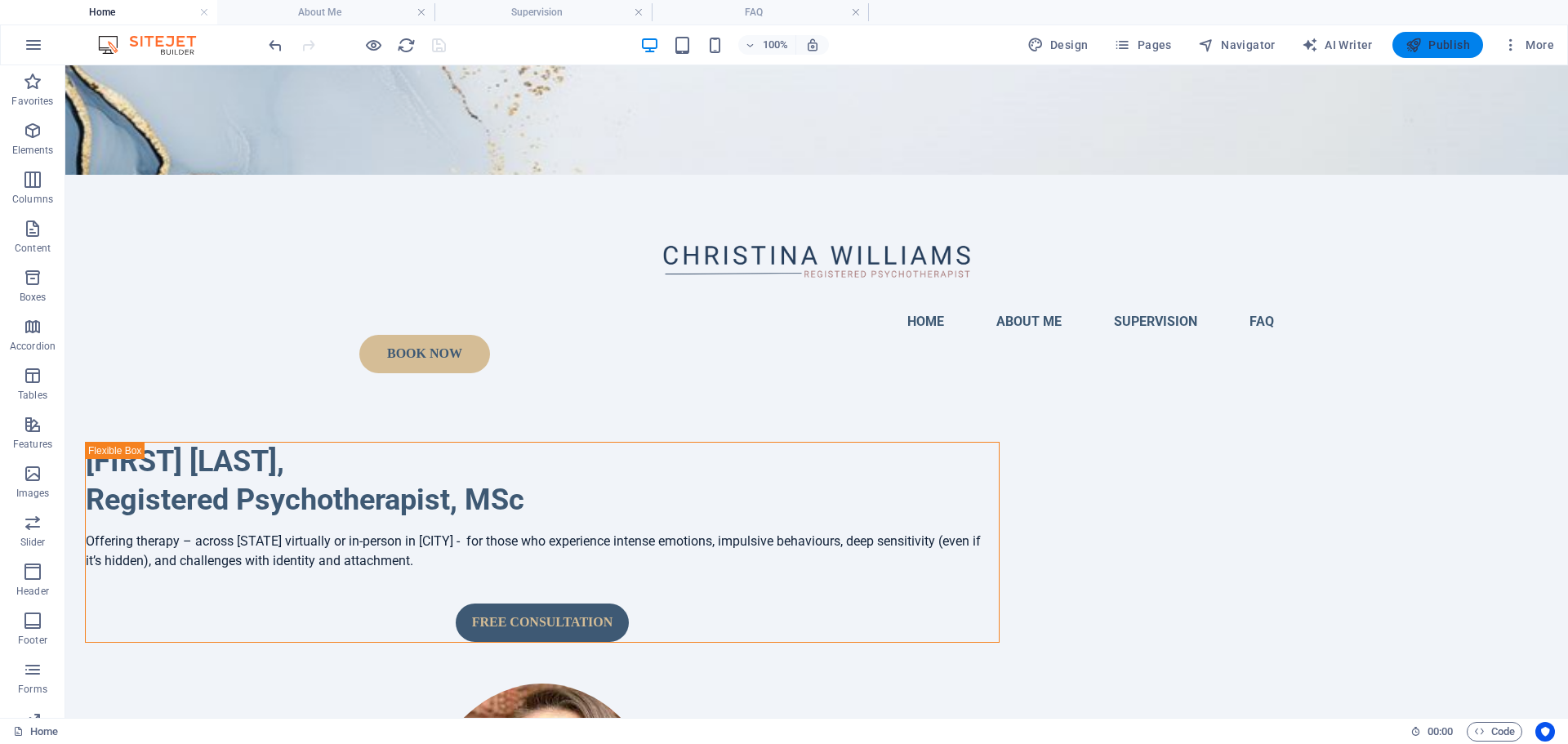 click on "Publish" at bounding box center (1437, 45) 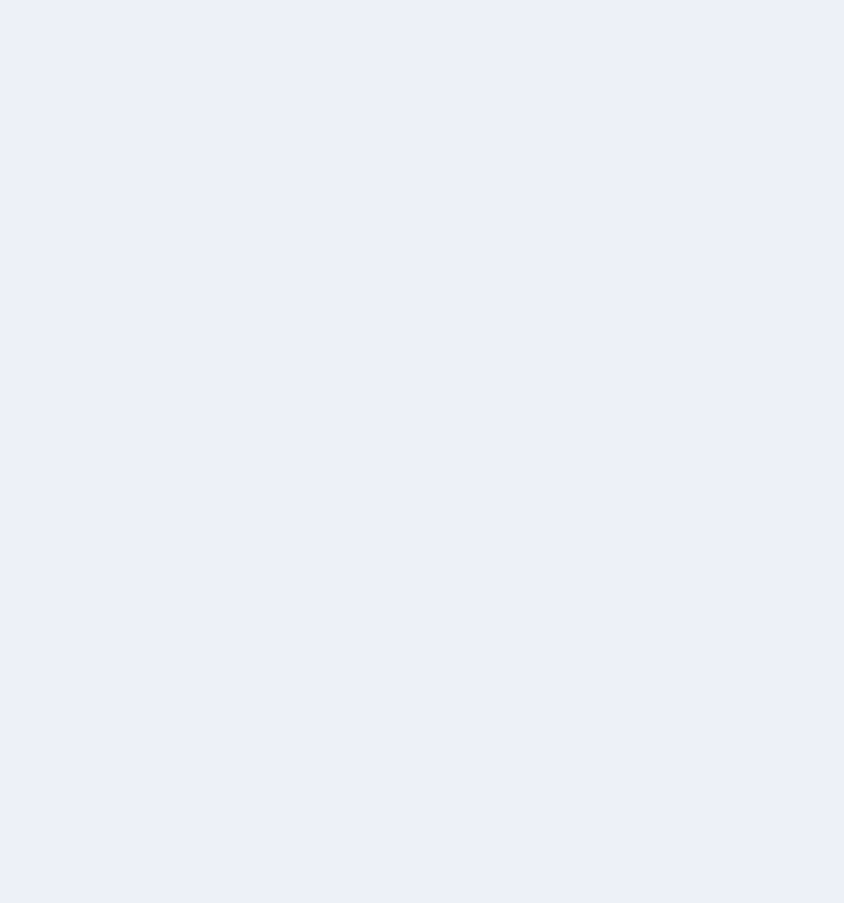 scroll, scrollTop: 0, scrollLeft: 0, axis: both 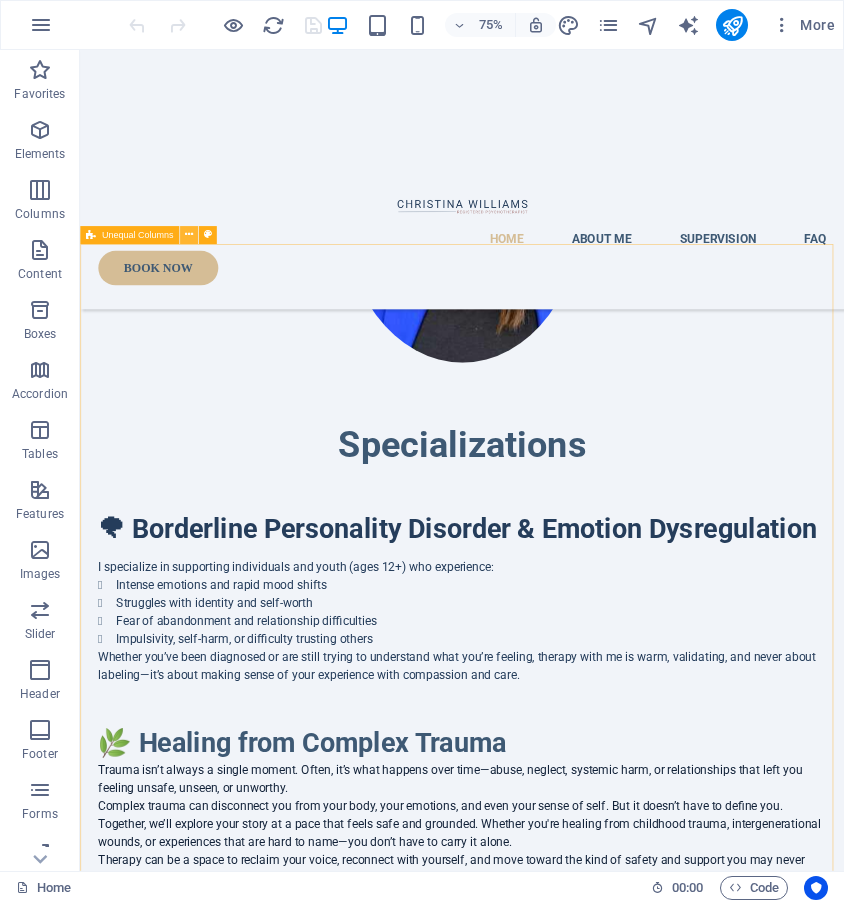 click at bounding box center [189, 235] 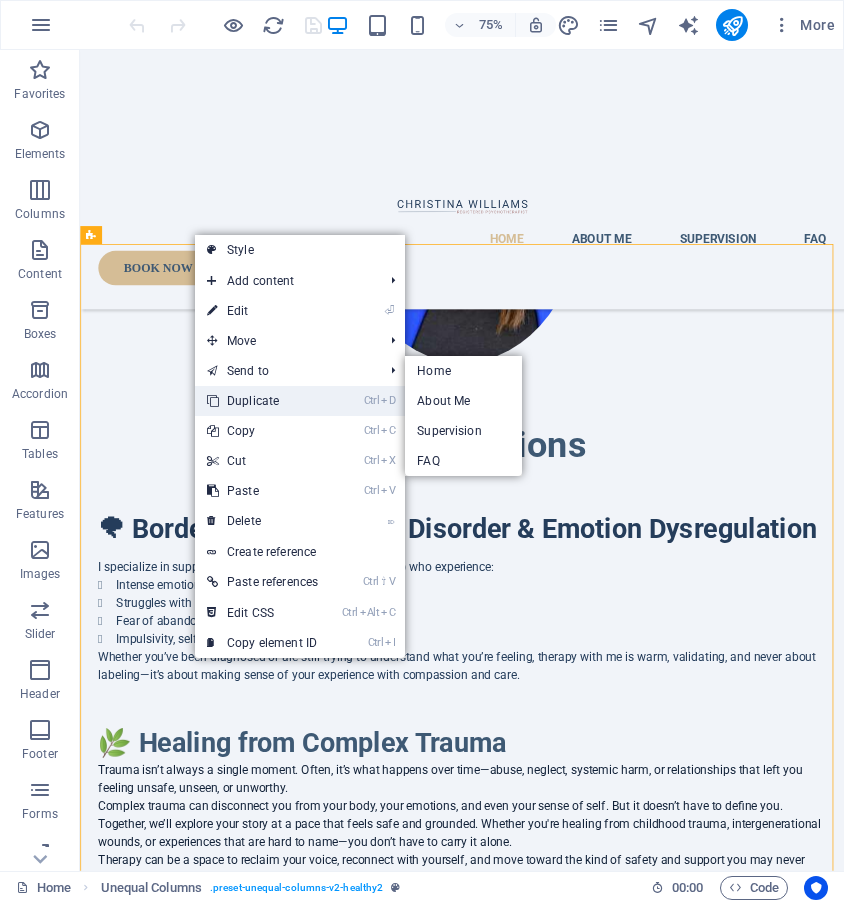 click on "Ctrl D  Duplicate" at bounding box center [262, 401] 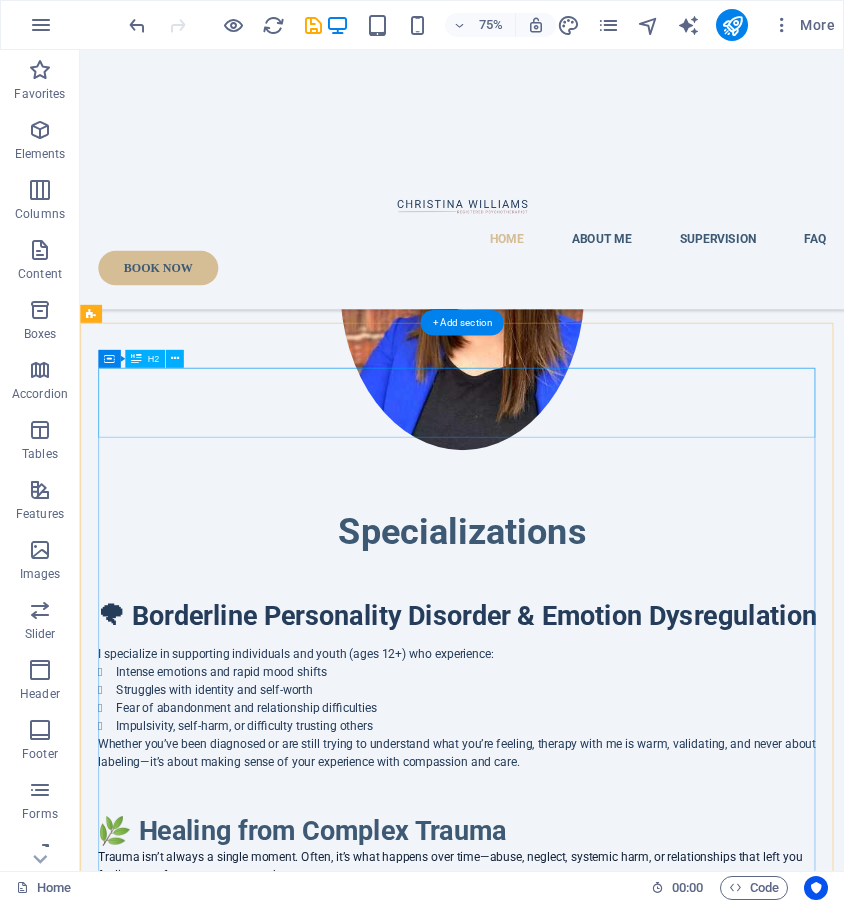scroll, scrollTop: 400, scrollLeft: 0, axis: vertical 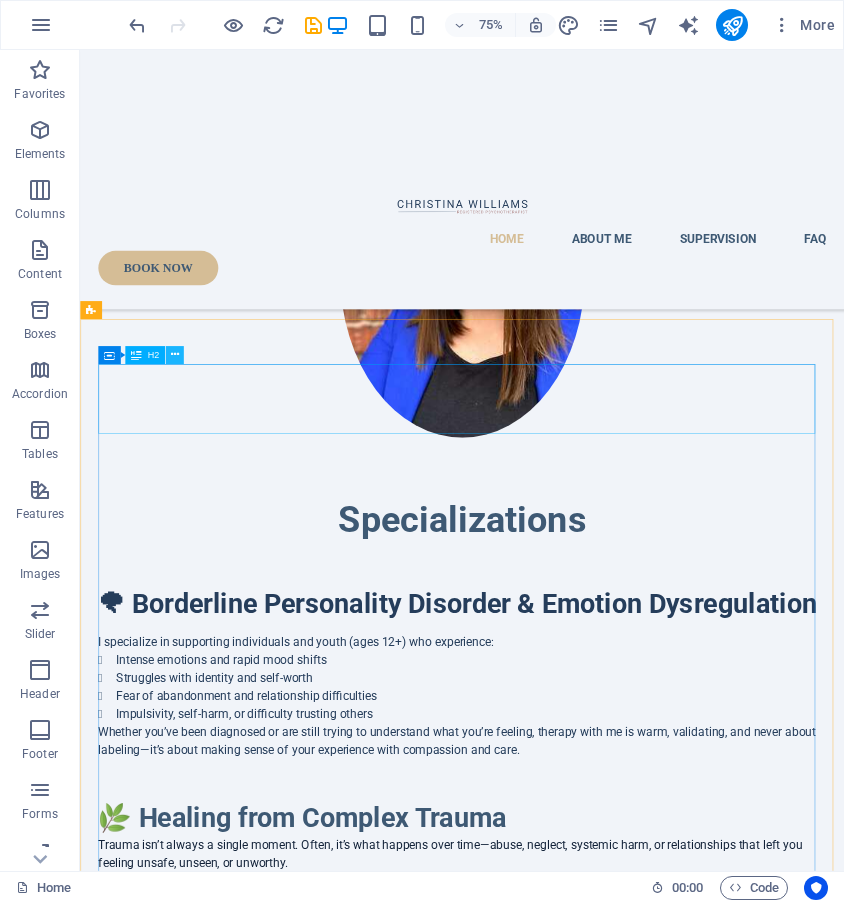 click at bounding box center [175, 355] 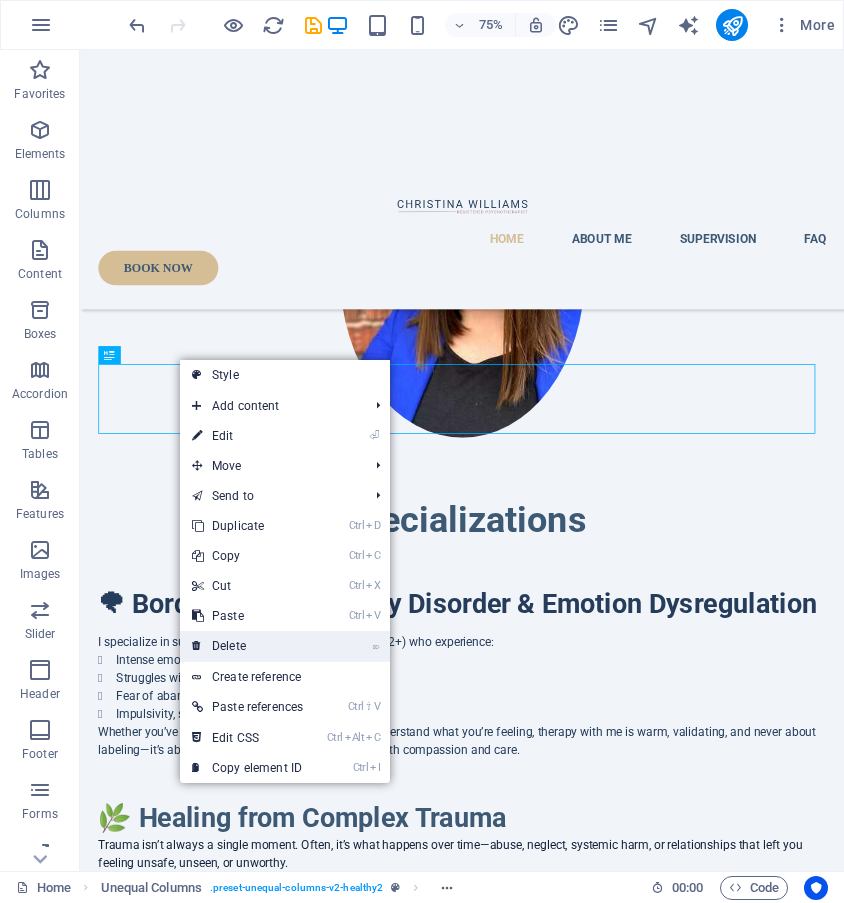 click on "⌦  Delete" at bounding box center [247, 646] 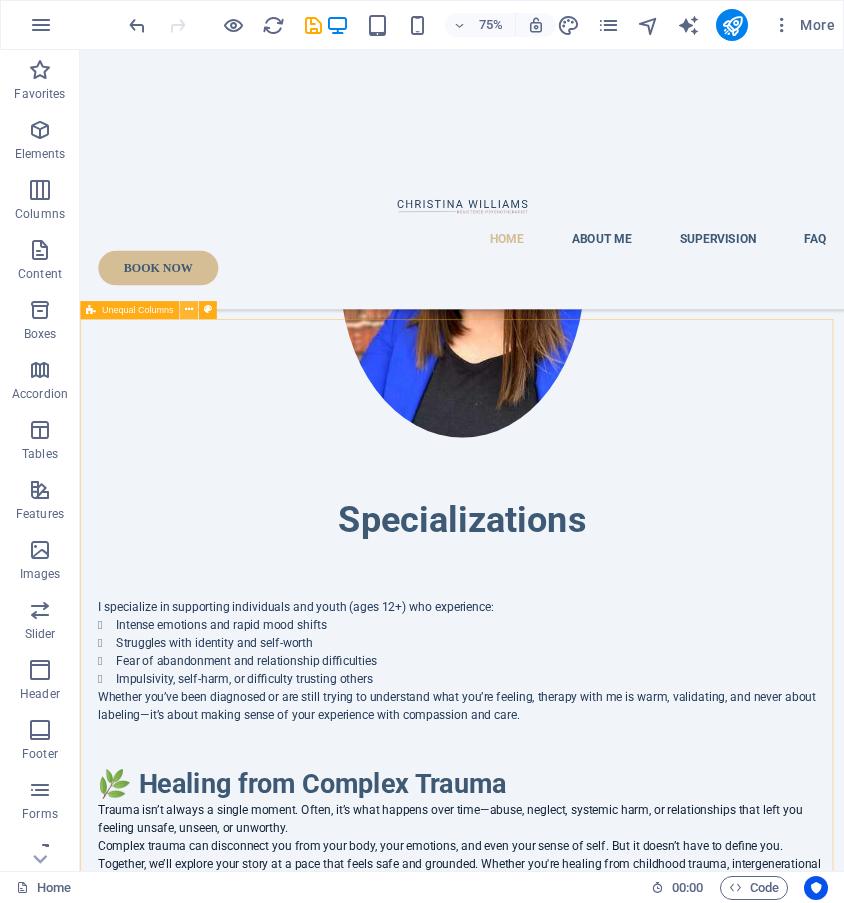click at bounding box center [189, 310] 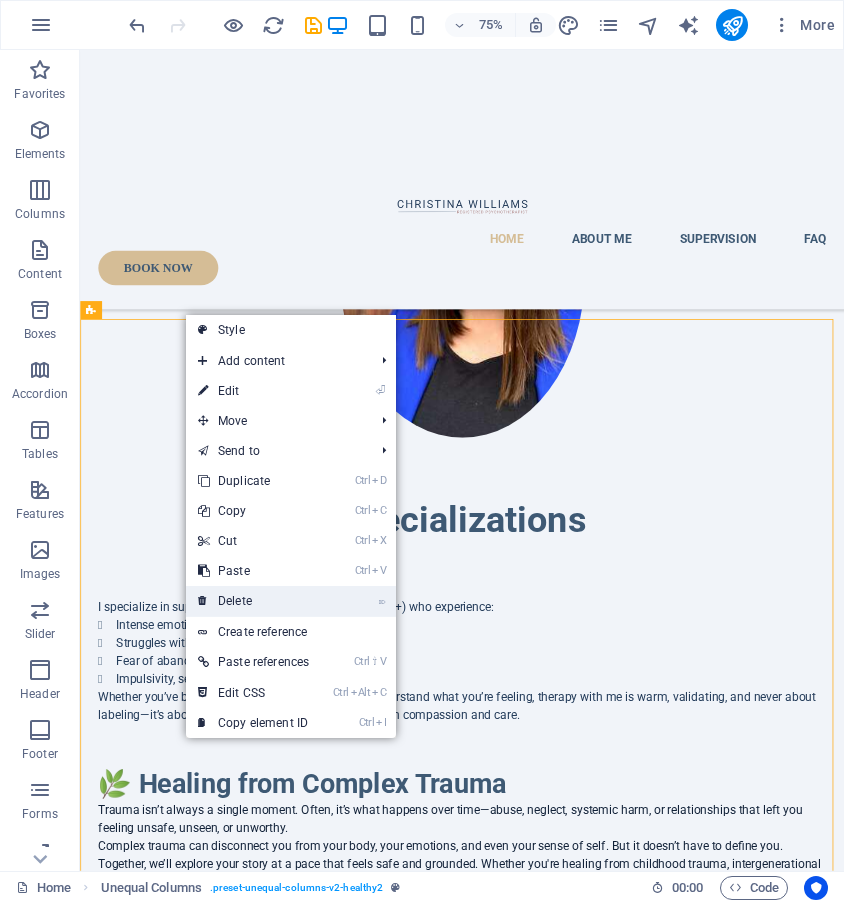 click on "⌦  Delete" at bounding box center (253, 601) 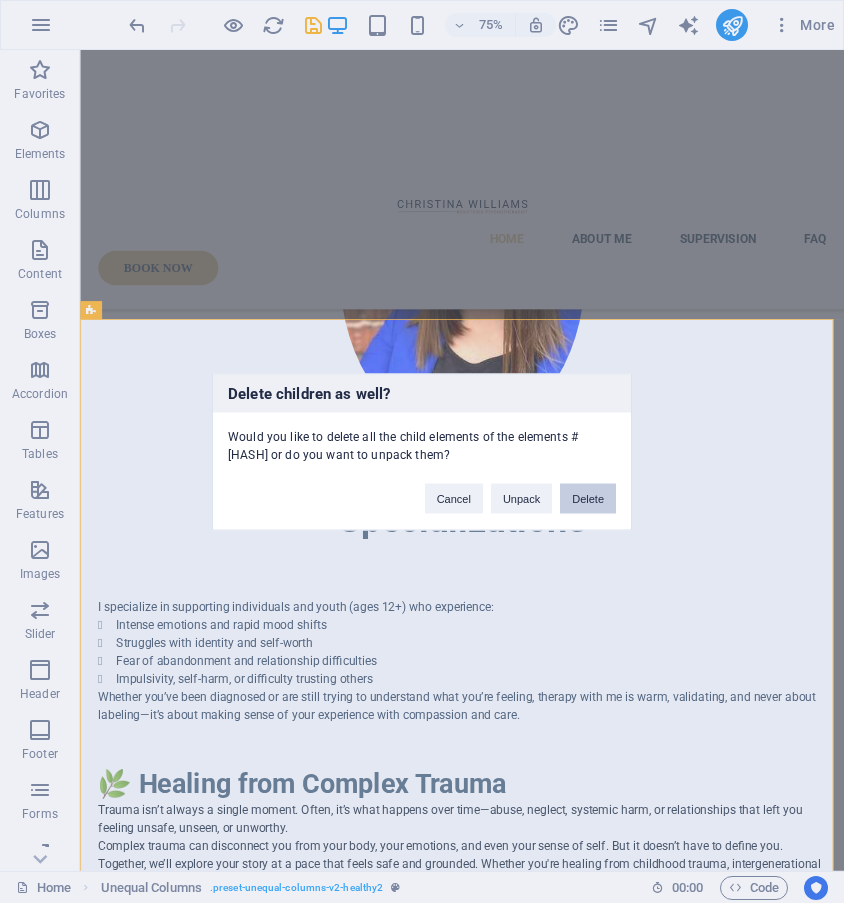 click on "Delete" at bounding box center (588, 498) 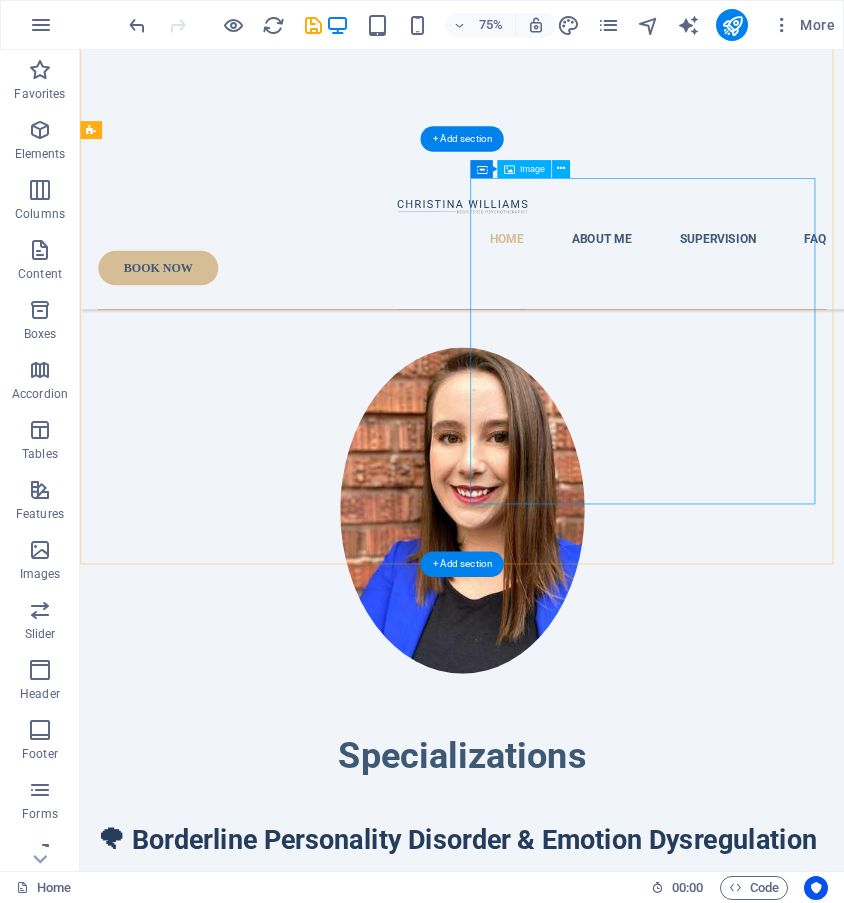 scroll, scrollTop: 0, scrollLeft: 0, axis: both 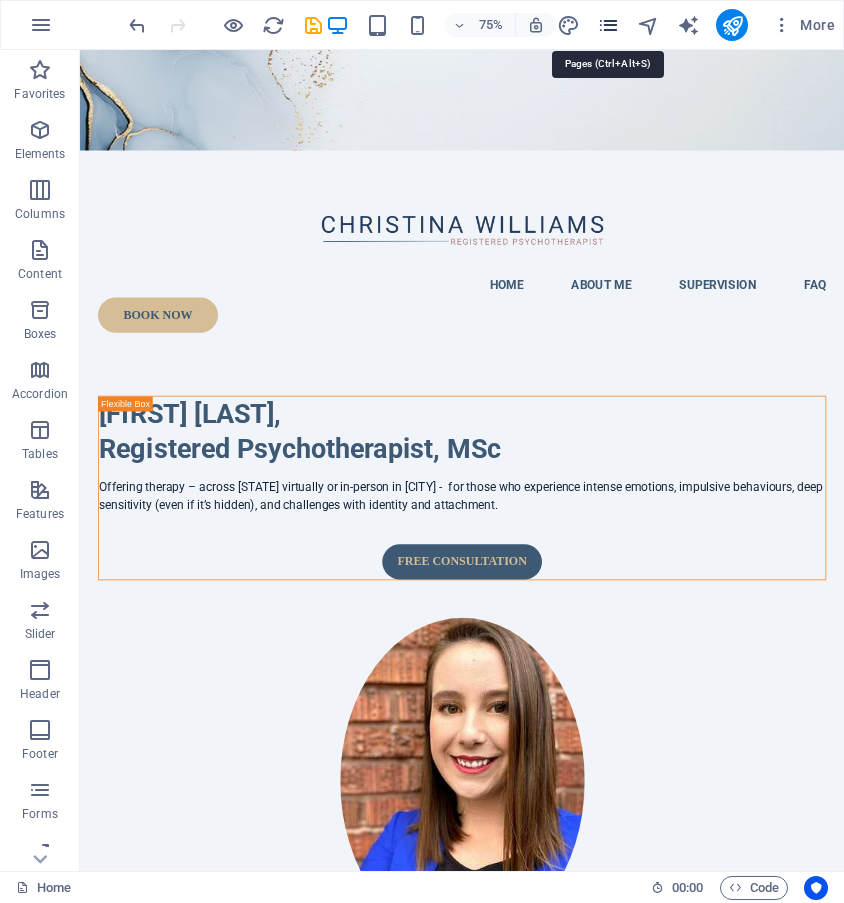 click at bounding box center (608, 25) 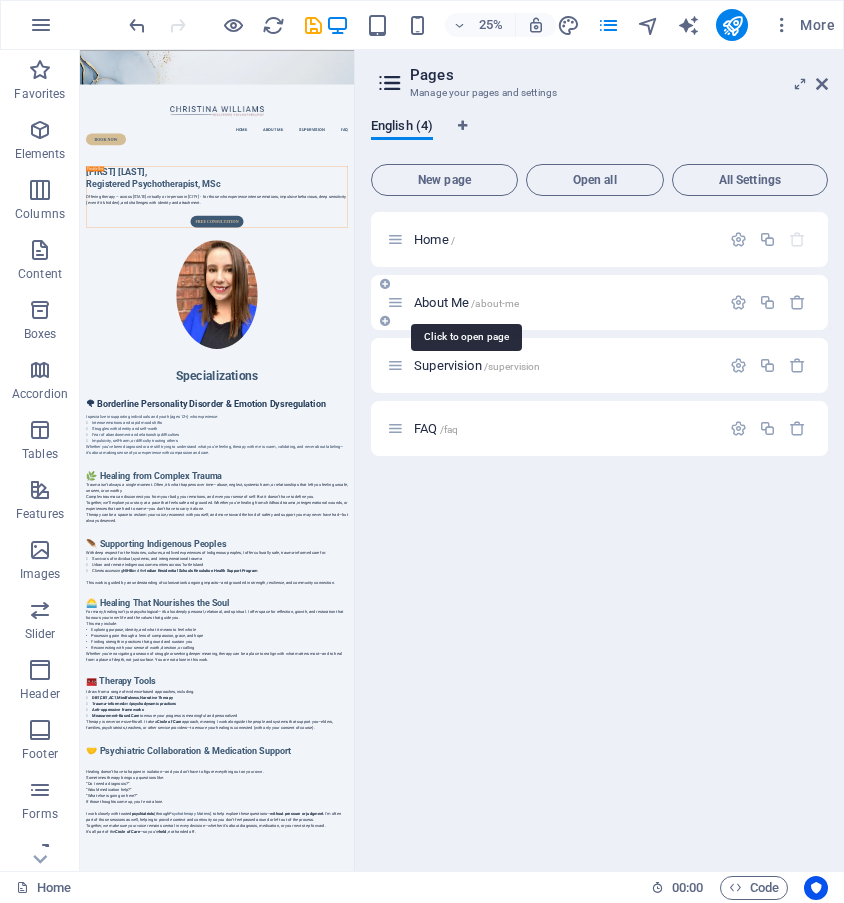 click on "/about-me" at bounding box center (495, 303) 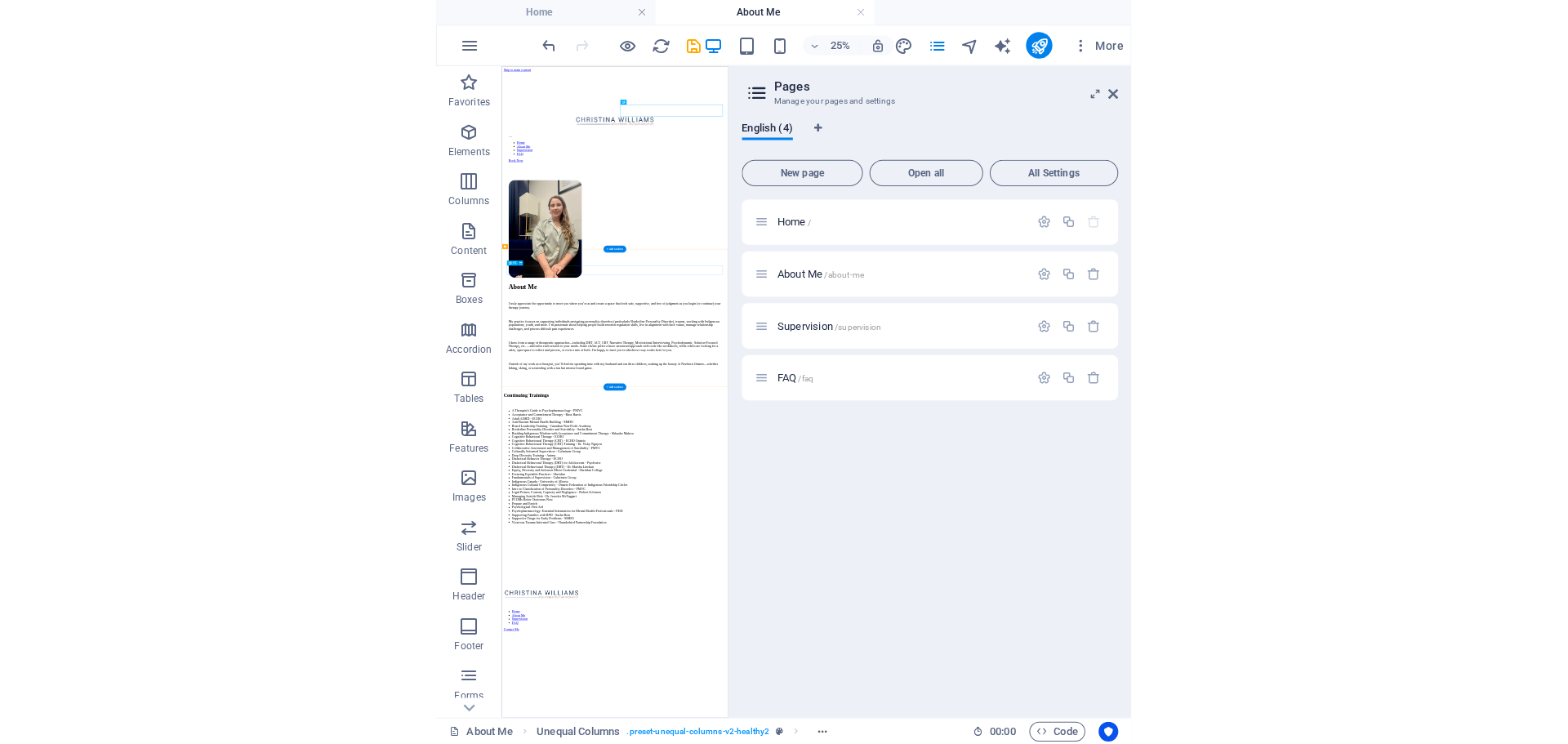 scroll, scrollTop: 0, scrollLeft: 0, axis: both 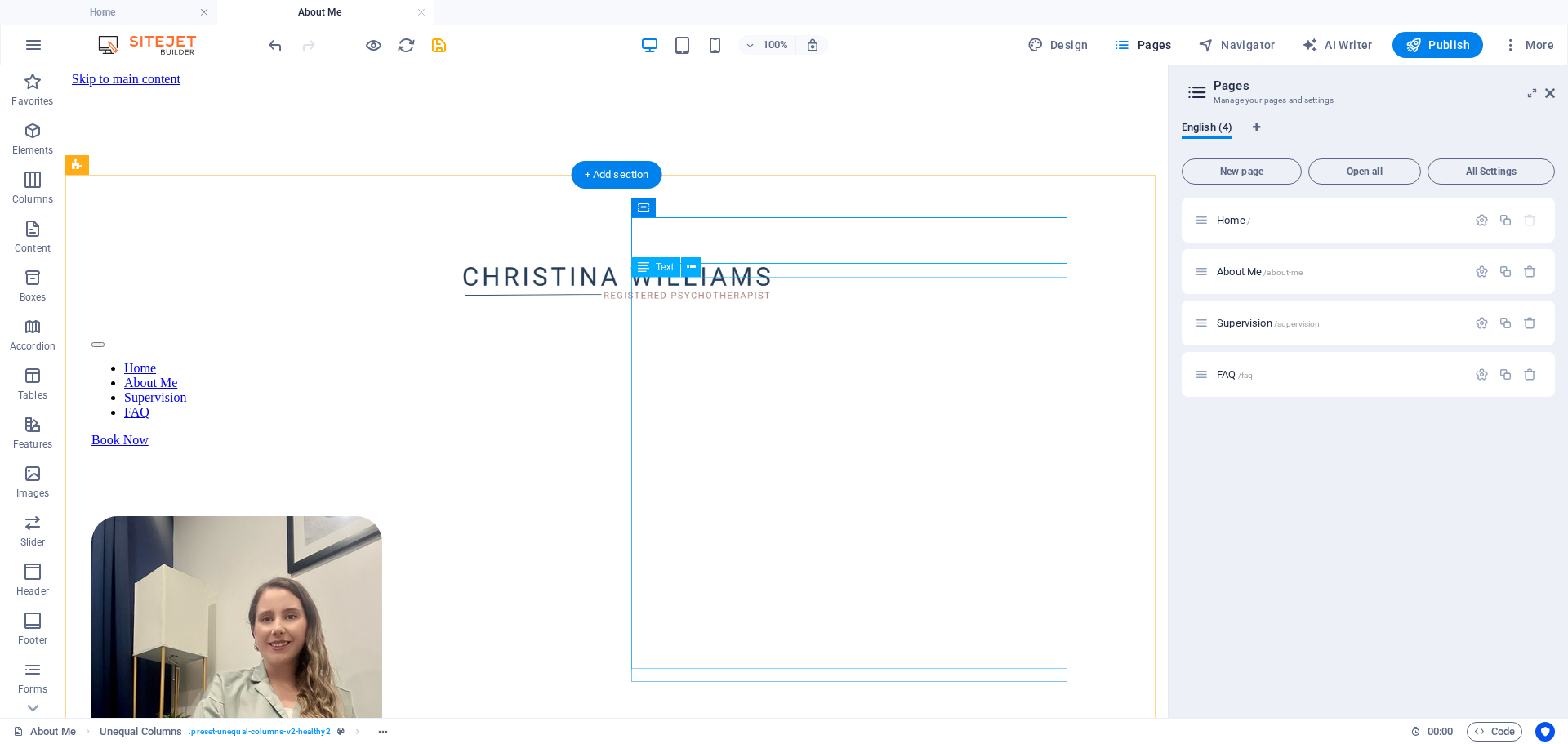 click on "I truly appreciate the opportunity to meet you where you’re at and create a space that feels safe, supportive, and free of judgment as you begin (or continue) your therapy journey. My practice focuses on supporting individuals navigating personality disorders (particularly Borderline Personality Disorder), trauma, working with Indigenous populations, youth, and more. I’m passionate about helping people build emotion regulation skills, live in alignment with their values, manage relationship challenges, and process difficult past experiences. I draw from a range of therapeutic approaches—including DBT, ACT, CBT, Narrative Therapy, Motivational Interviewing, Psychodynamic, Solution-Focused Therapy, etc. —and tailor each session to your needs. Some clients prefer a more structured approach with tools like worksheets, while others are looking for a calm, open space to reflect and process, or even a mix of both. I’m happy to meet you in whichever way works best for you." at bounding box center (617, 1119) 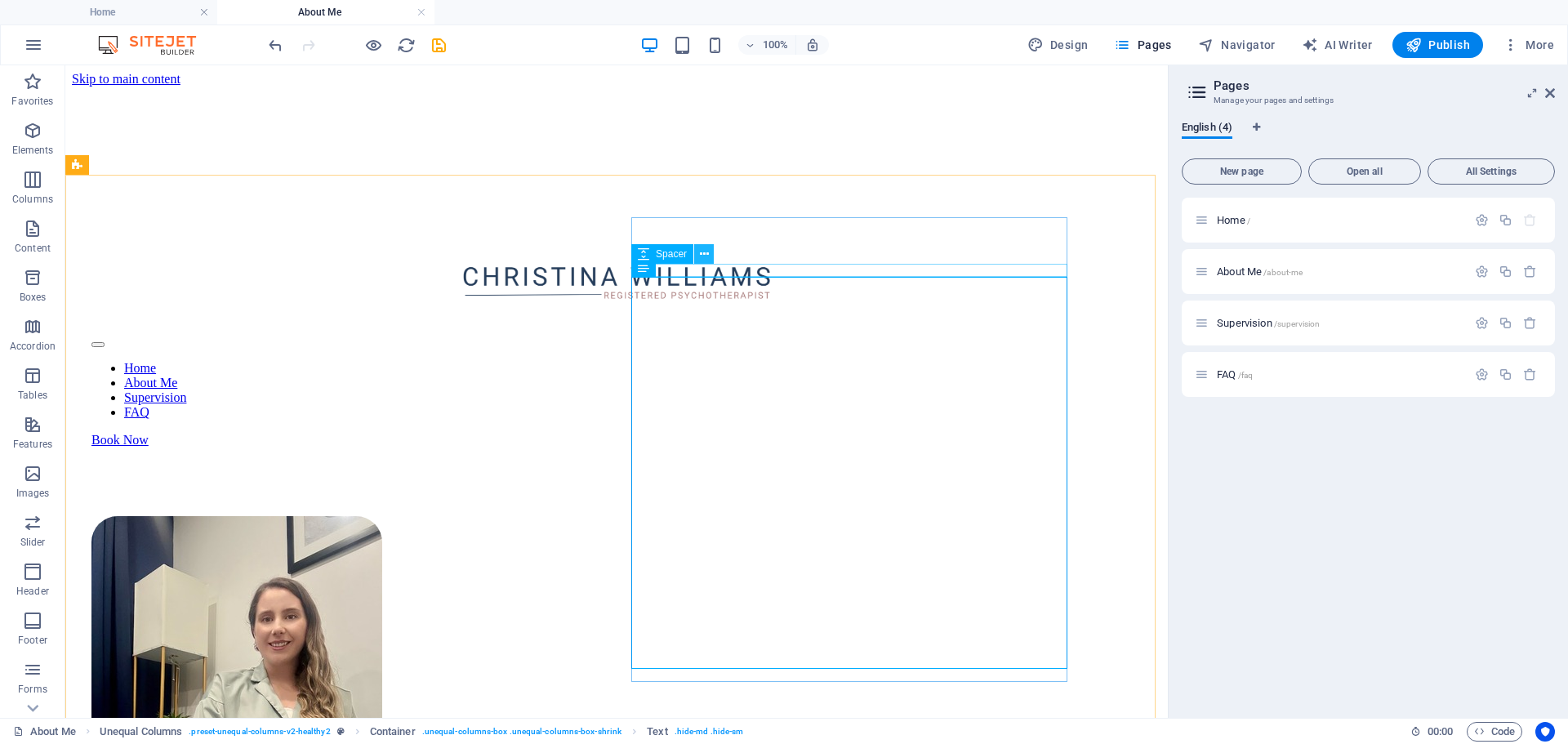 click at bounding box center (704, 254) 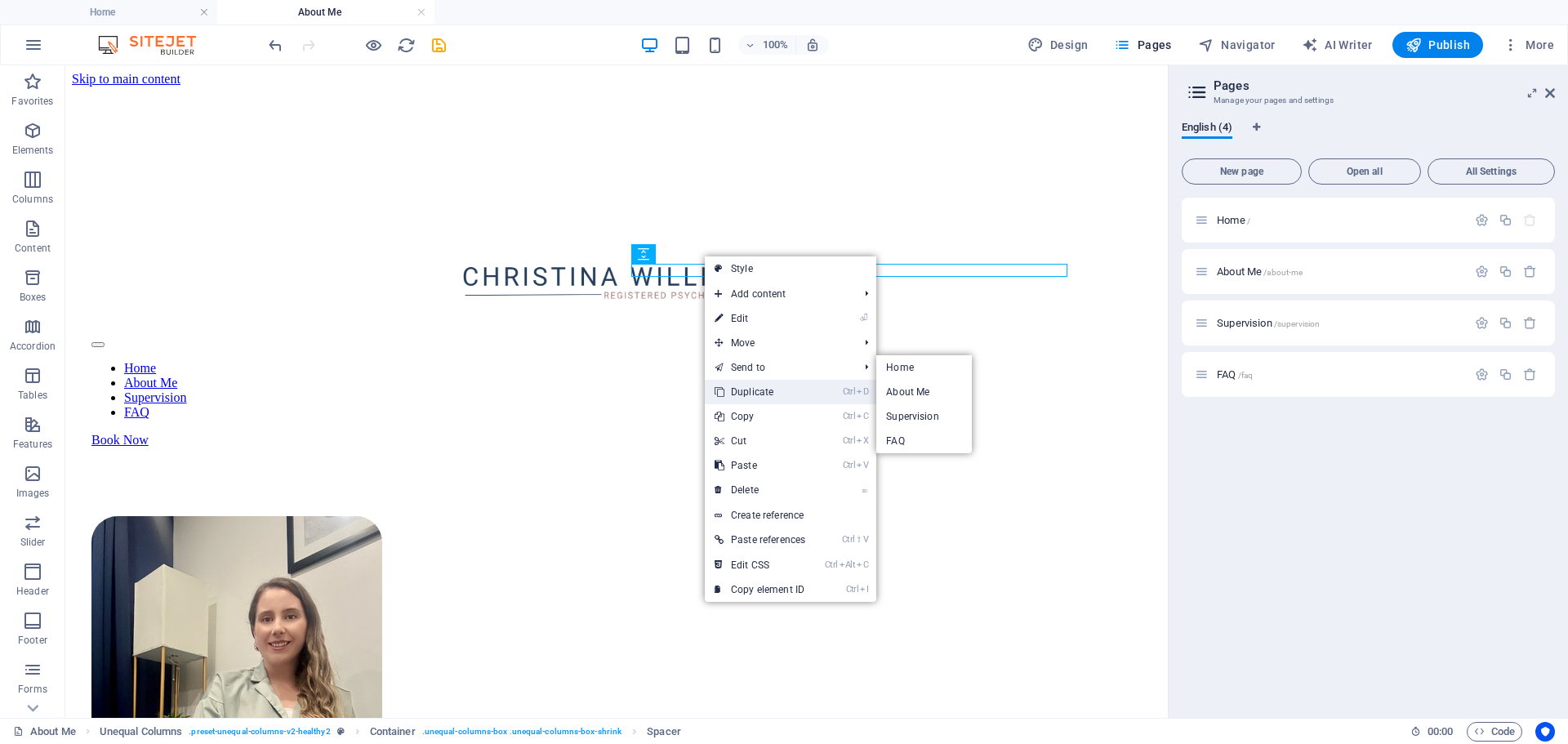 drag, startPoint x: 773, startPoint y: 395, endPoint x: 708, endPoint y: 329, distance: 92.63369 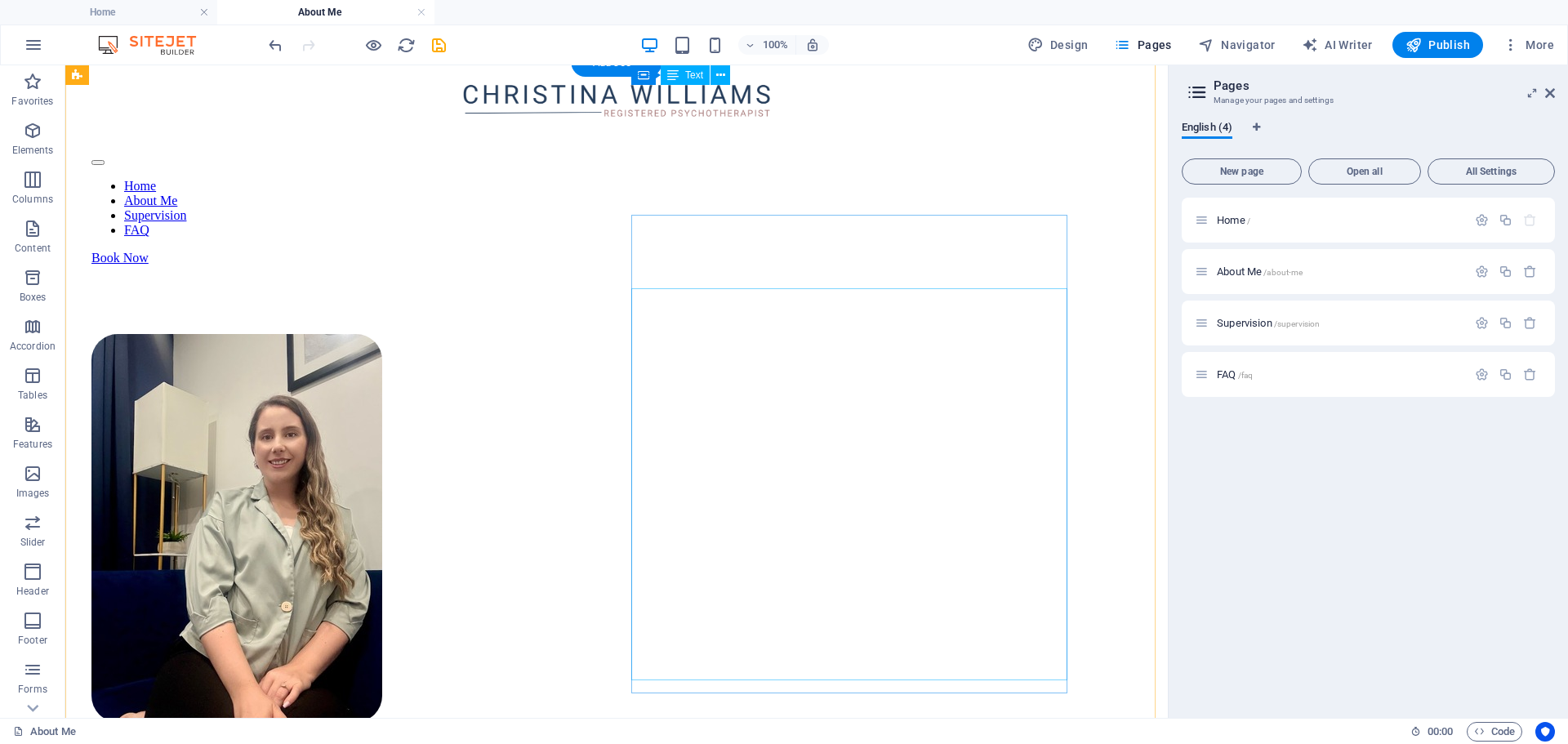 scroll, scrollTop: 0, scrollLeft: 0, axis: both 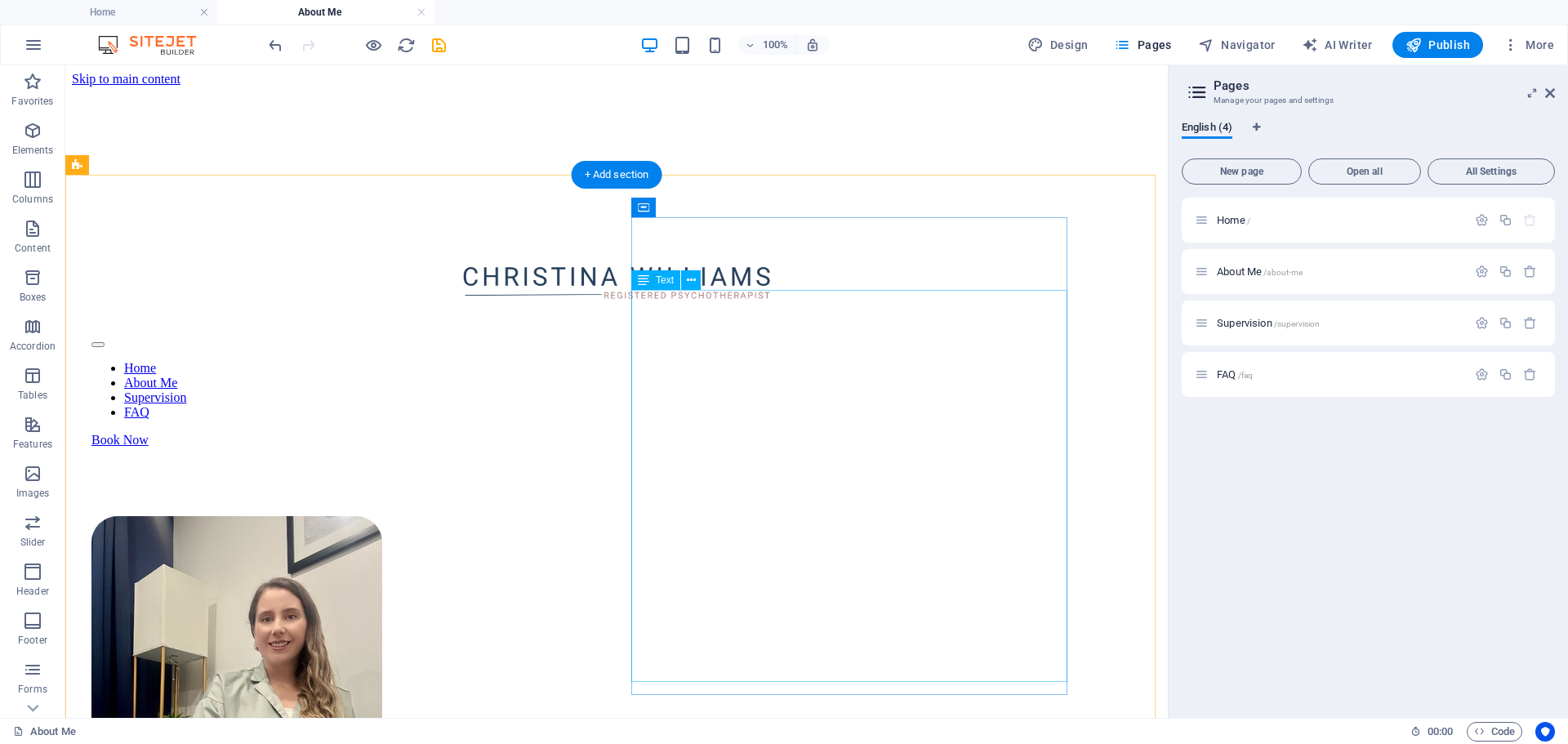 click on "I truly appreciate the opportunity to meet you where you’re at and create a space that feels safe, supportive, and free of judgment as you begin (or continue) your therapy journey. My practice focuses on supporting individuals navigating personality disorders (particularly Borderline Personality Disorder), trauma, working with Indigenous populations, youth, and more. I’m passionate about helping people build emotion regulation skills, live in alignment with their values, manage relationship challenges, and process difficult past experiences. I draw from a range of therapeutic approaches—including DBT, ACT, CBT, Narrative Therapy, Motivational Interviewing, Psychodynamic, Solution-Focused Therapy, etc. —and tailor each session to your needs. Some clients prefer a more structured approach with tools like worksheets, while others are looking for a calm, open space to reflect and process, or even a mix of both. I’m happy to meet you in whichever way works best for you." at bounding box center (617, 1132) 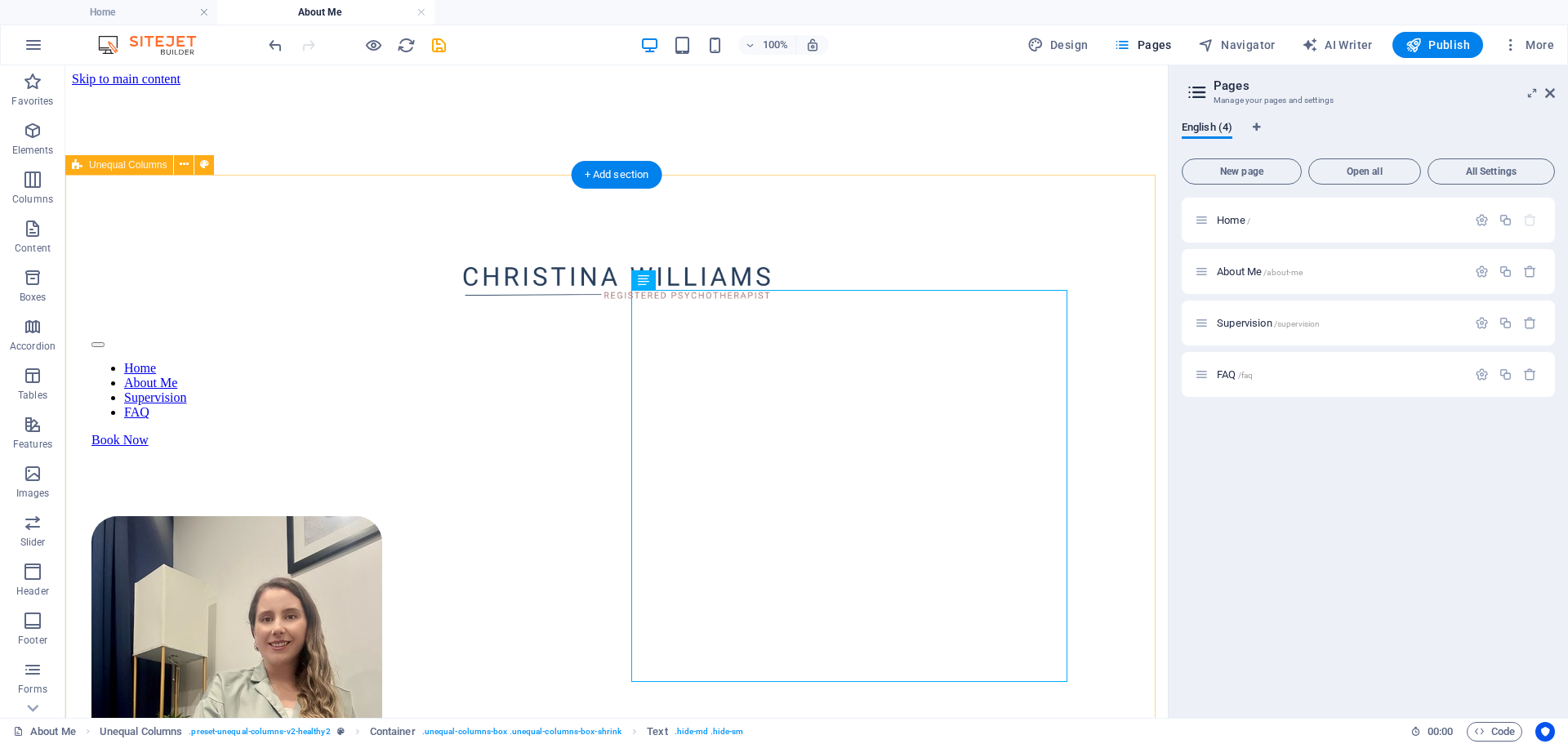 click on "About Me I truly appreciate the opportunity to meet you where you’re at and create a space that feels safe, supportive, and free of judgment as you begin (or continue) your therapy journey. My practice focuses on supporting individuals navigating personality disorders (particularly Borderline Personality Disorder), trauma, working with Indigenous populations, youth, and more. I’m passionate about helping people build emotion regulation skills, live in alignment with their values, manage relationship challenges, and process difficult past experiences. I draw from a range of therapeutic approaches—including DBT, ACT, CBT, Narrative Therapy, Motivational Interviewing, Psychodynamic, Solution-Focused Therapy, etc. —and tailor each session to your needs. Some clients prefer a more structured approach with tools like worksheets, while others are looking for a calm, open space to reflect and process, or even a mix of both. I’m happy to meet you in whichever way works best for you." at bounding box center [617, 900] 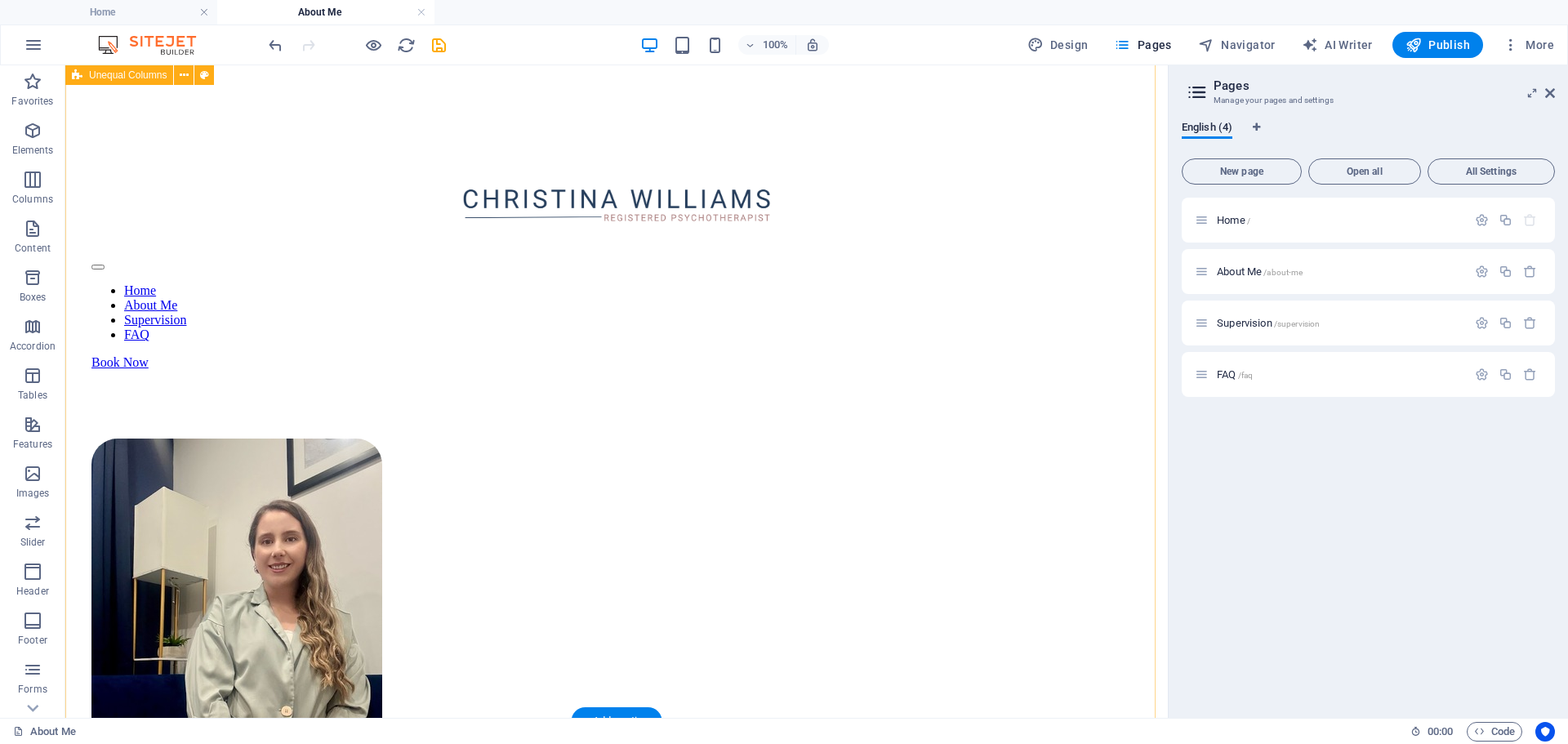 scroll, scrollTop: 0, scrollLeft: 0, axis: both 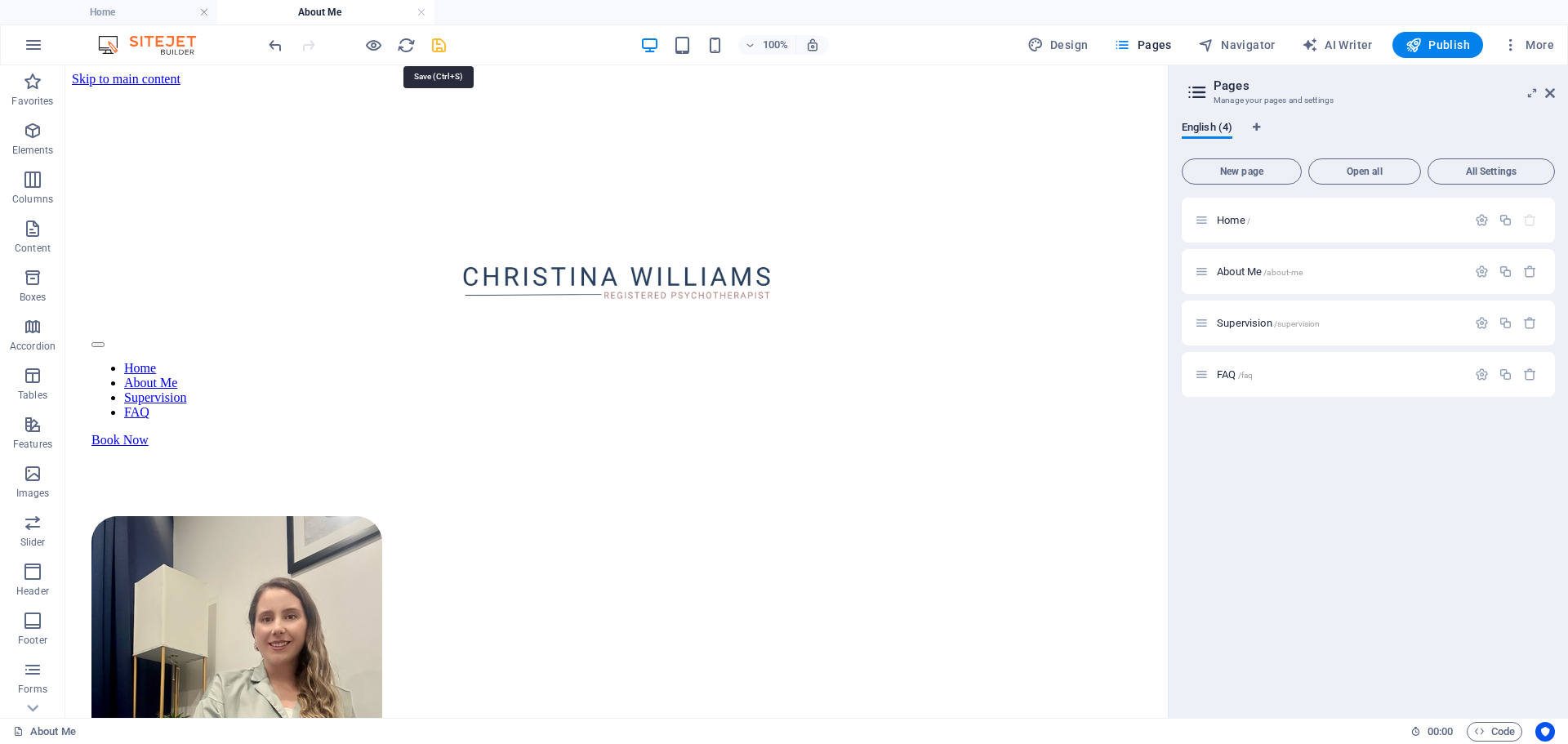 click at bounding box center (439, 45) 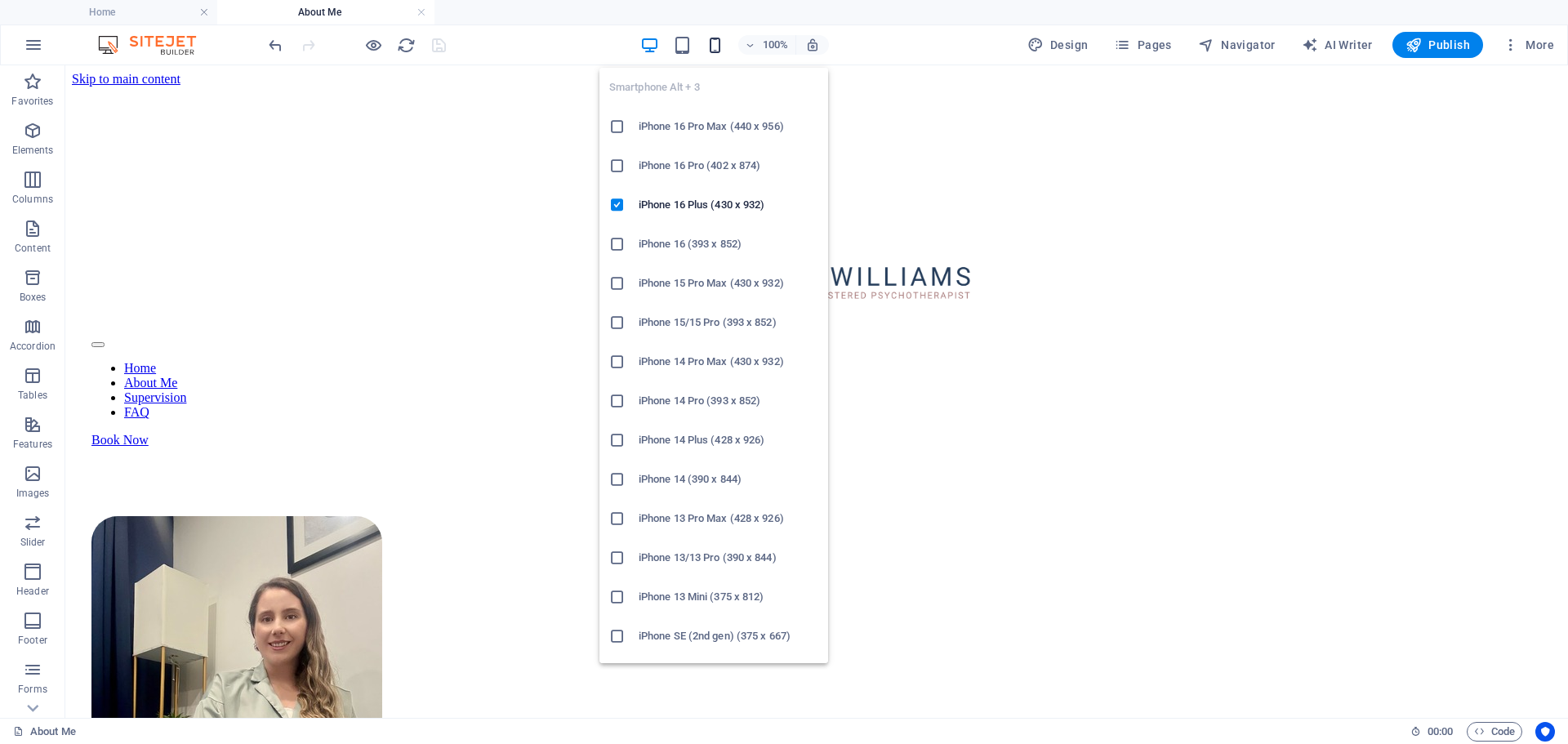 click at bounding box center [715, 45] 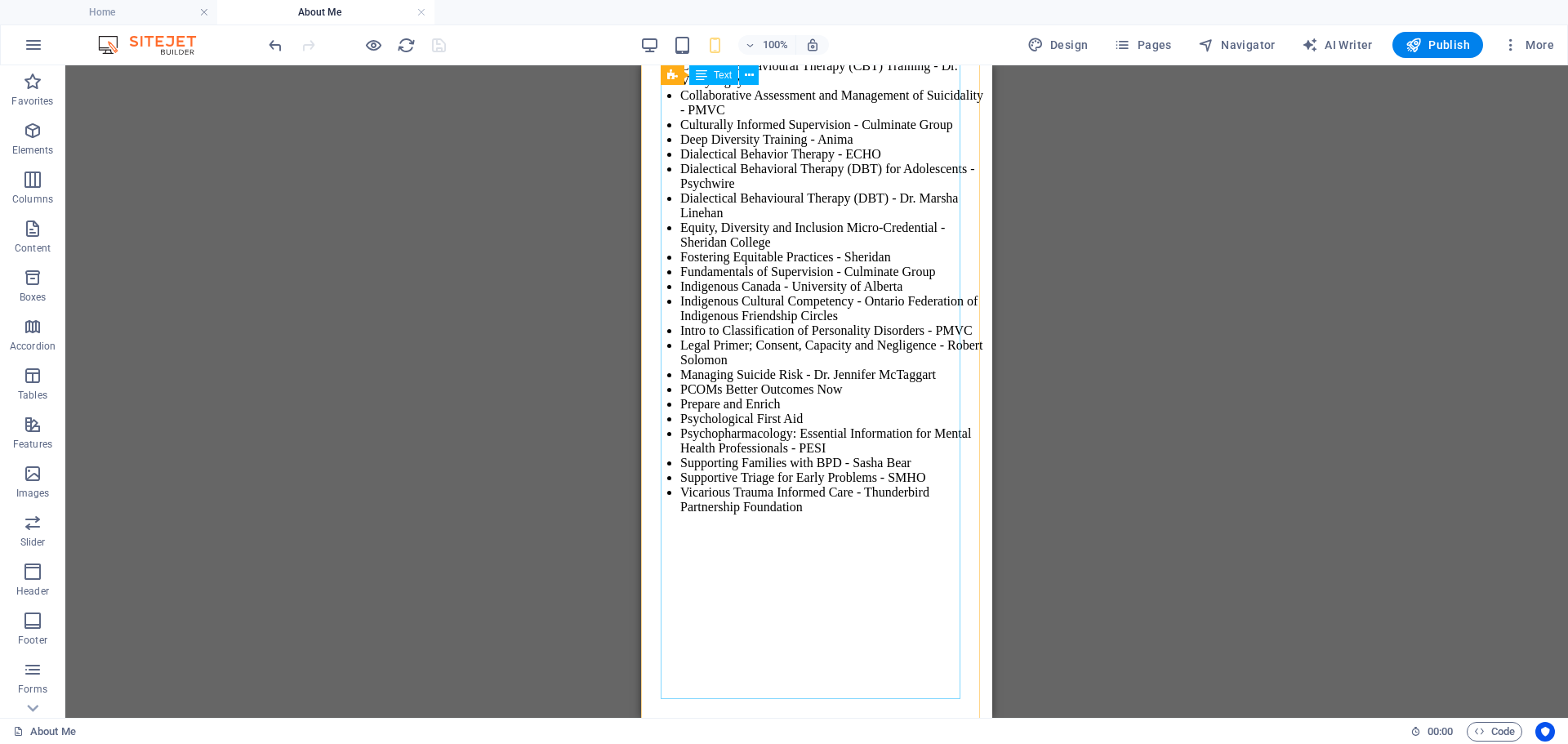 scroll, scrollTop: 1931, scrollLeft: 0, axis: vertical 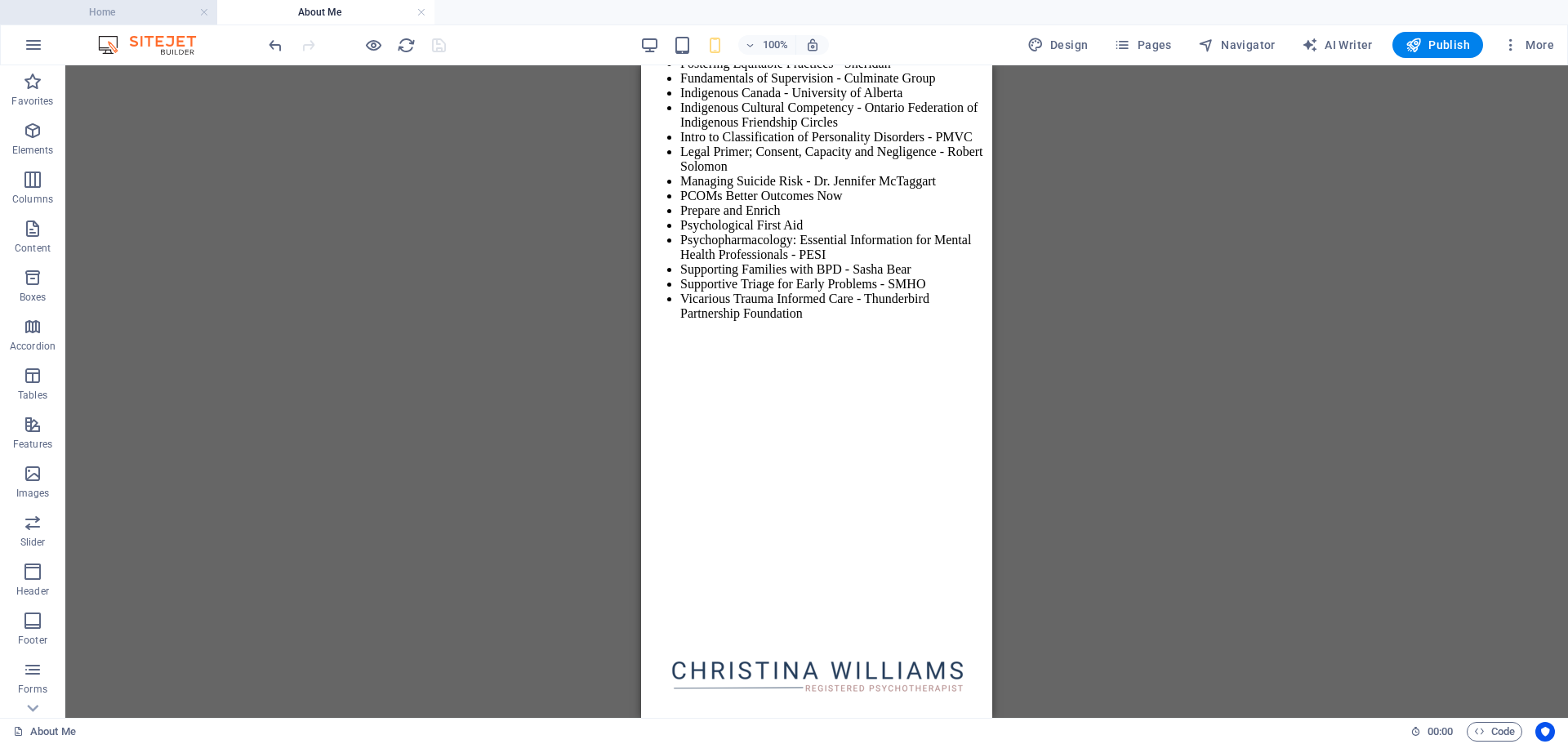 click on "Home" at bounding box center [109, 12] 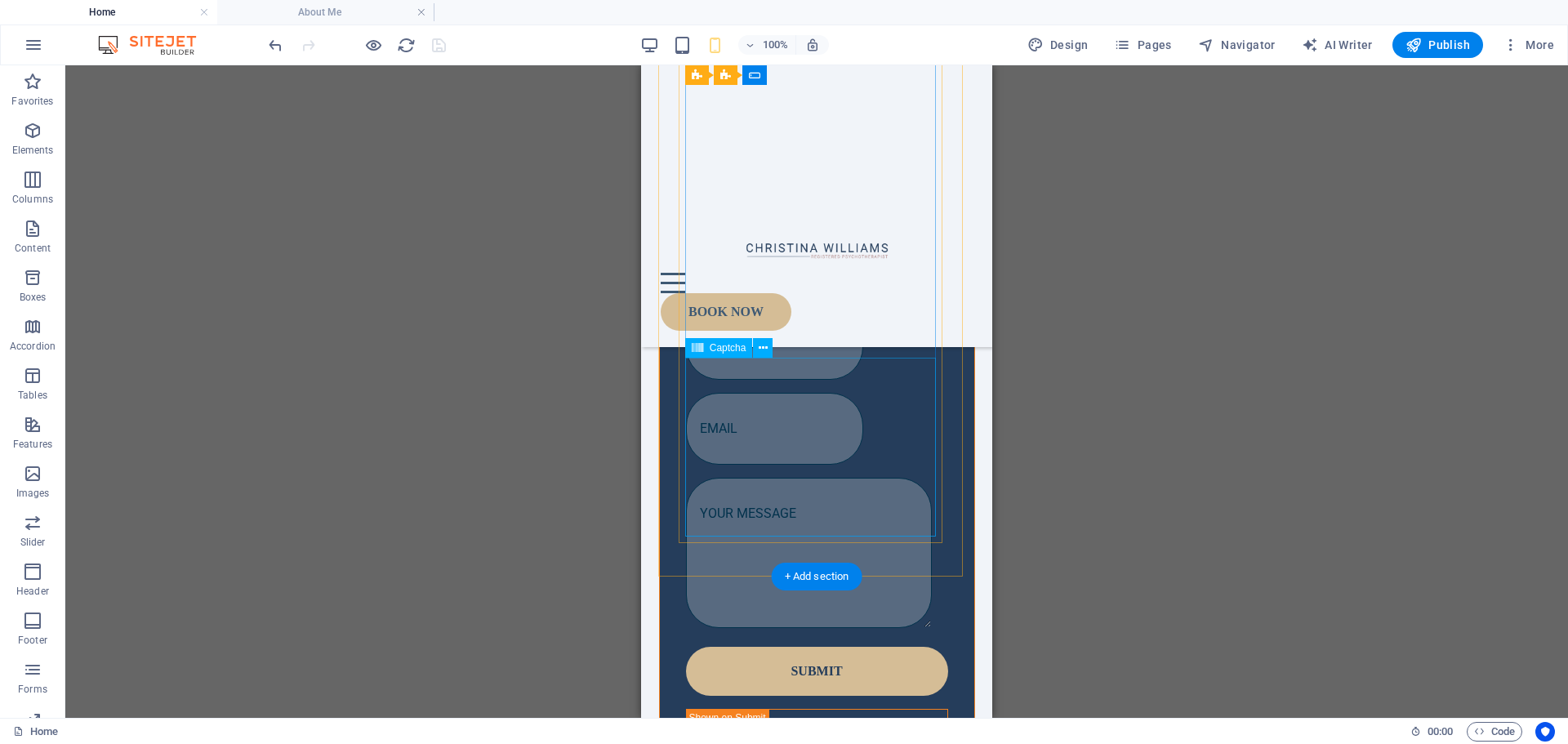 scroll, scrollTop: 5696, scrollLeft: 0, axis: vertical 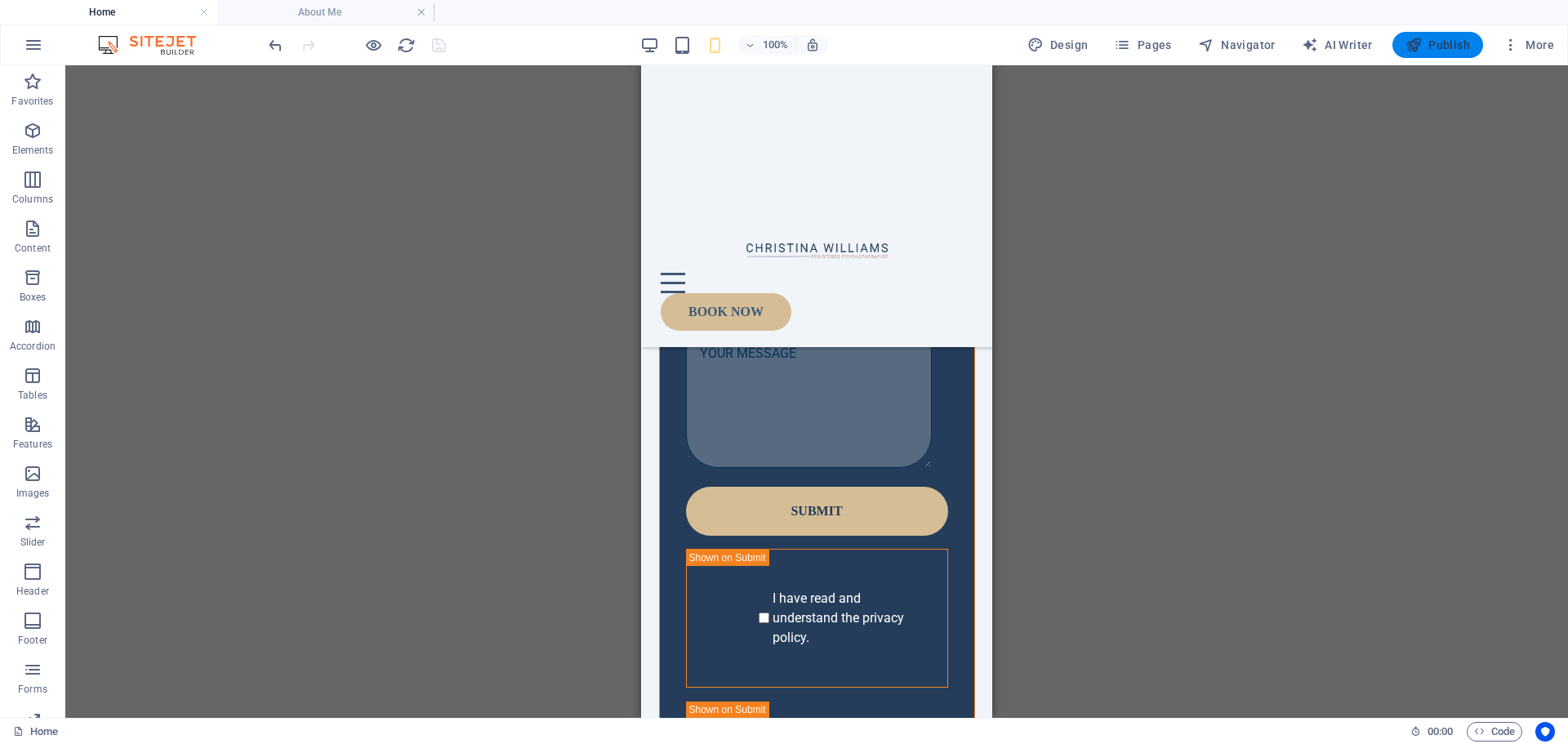 click on "Publish" at bounding box center [1437, 45] 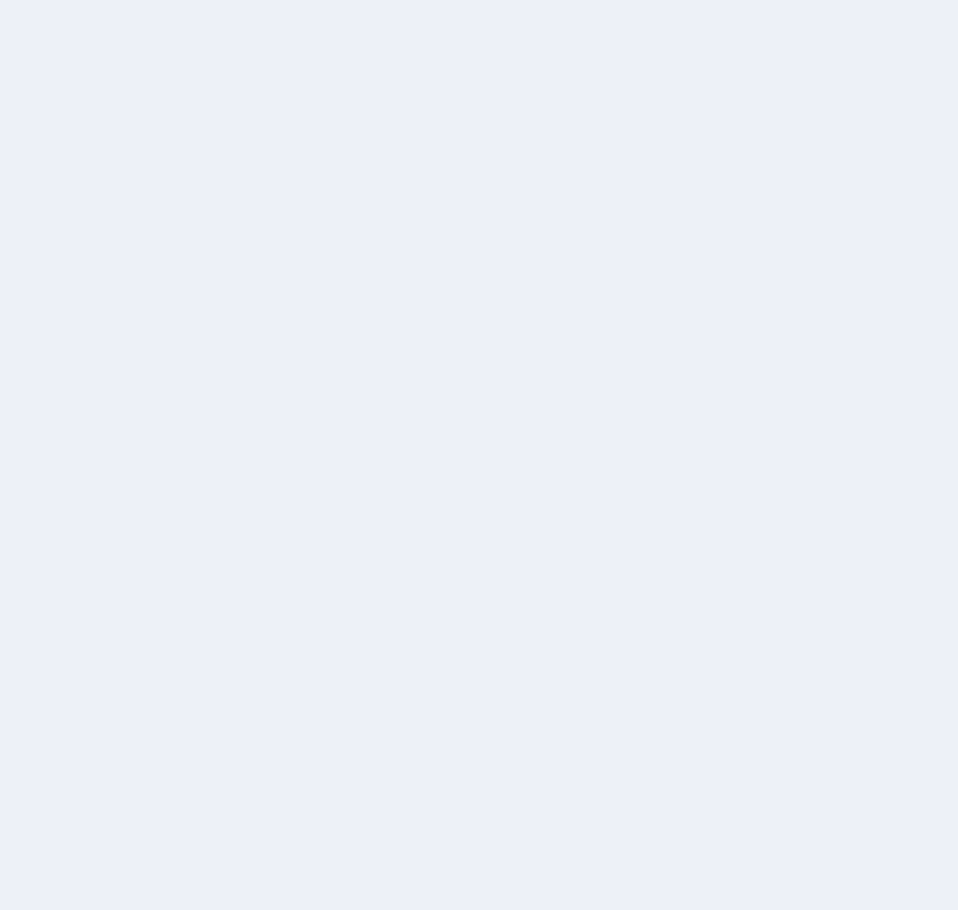 scroll, scrollTop: 0, scrollLeft: 0, axis: both 